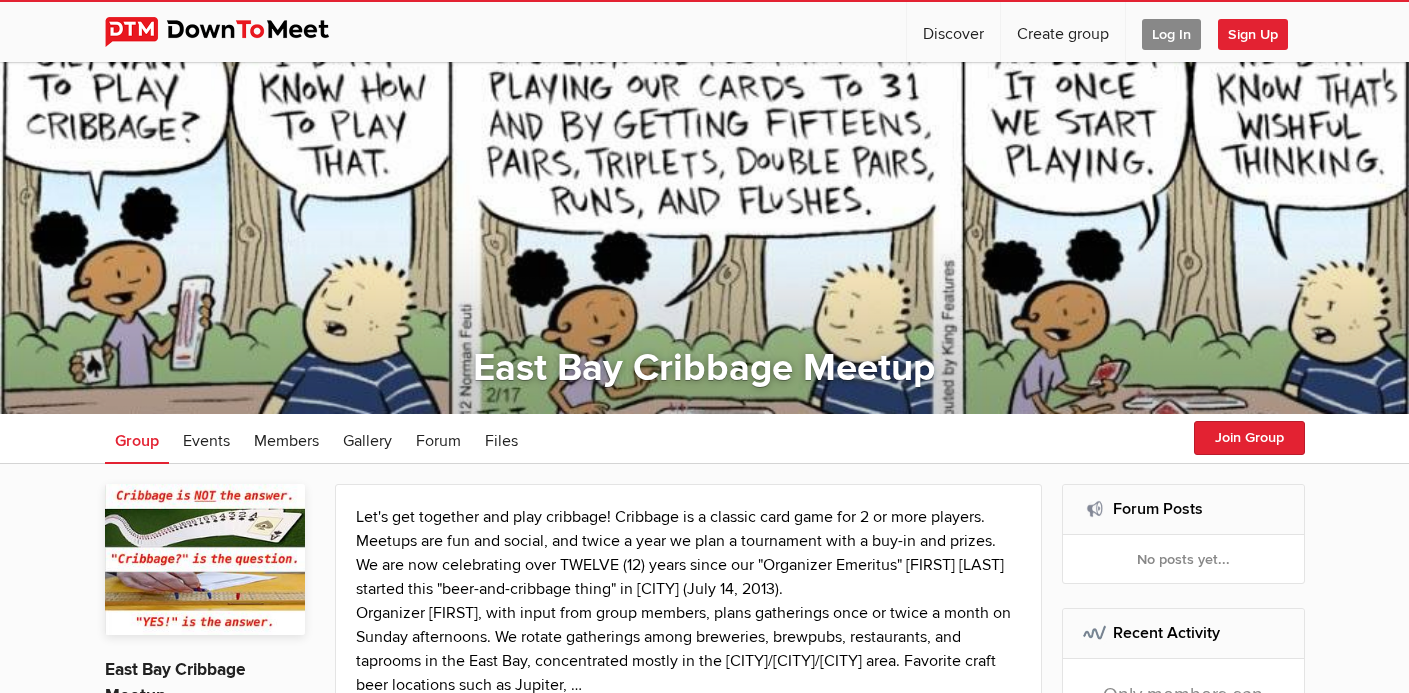 scroll, scrollTop: 0, scrollLeft: 0, axis: both 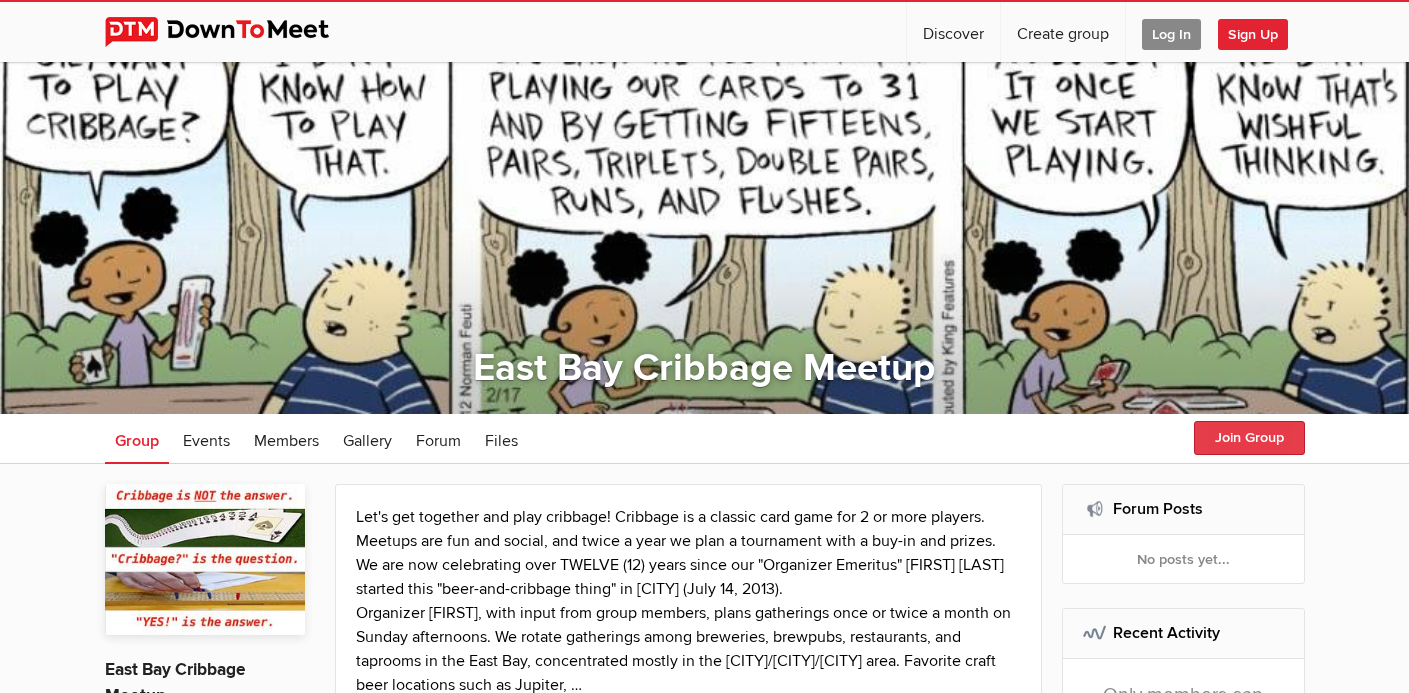 click on "Join Group" 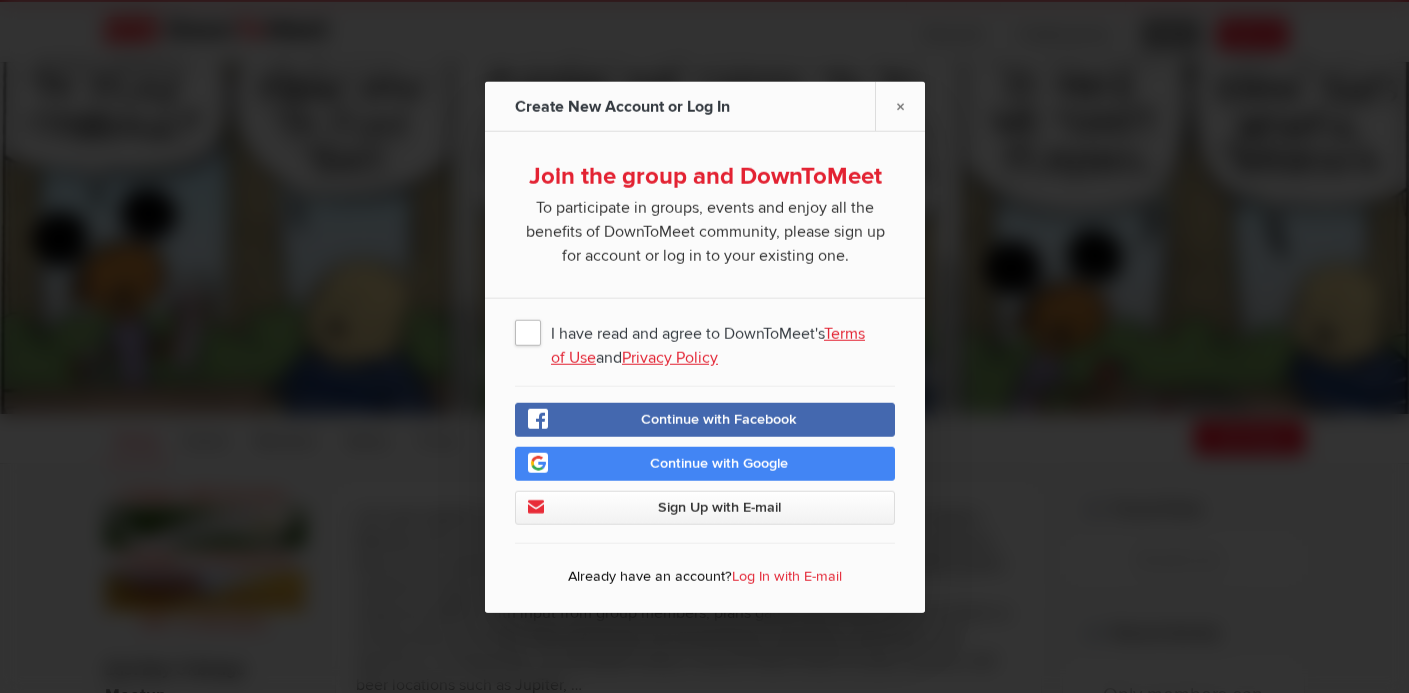 click on "I have read and agree to DownToMeet's  Terms of Use  and  Privacy Policy" 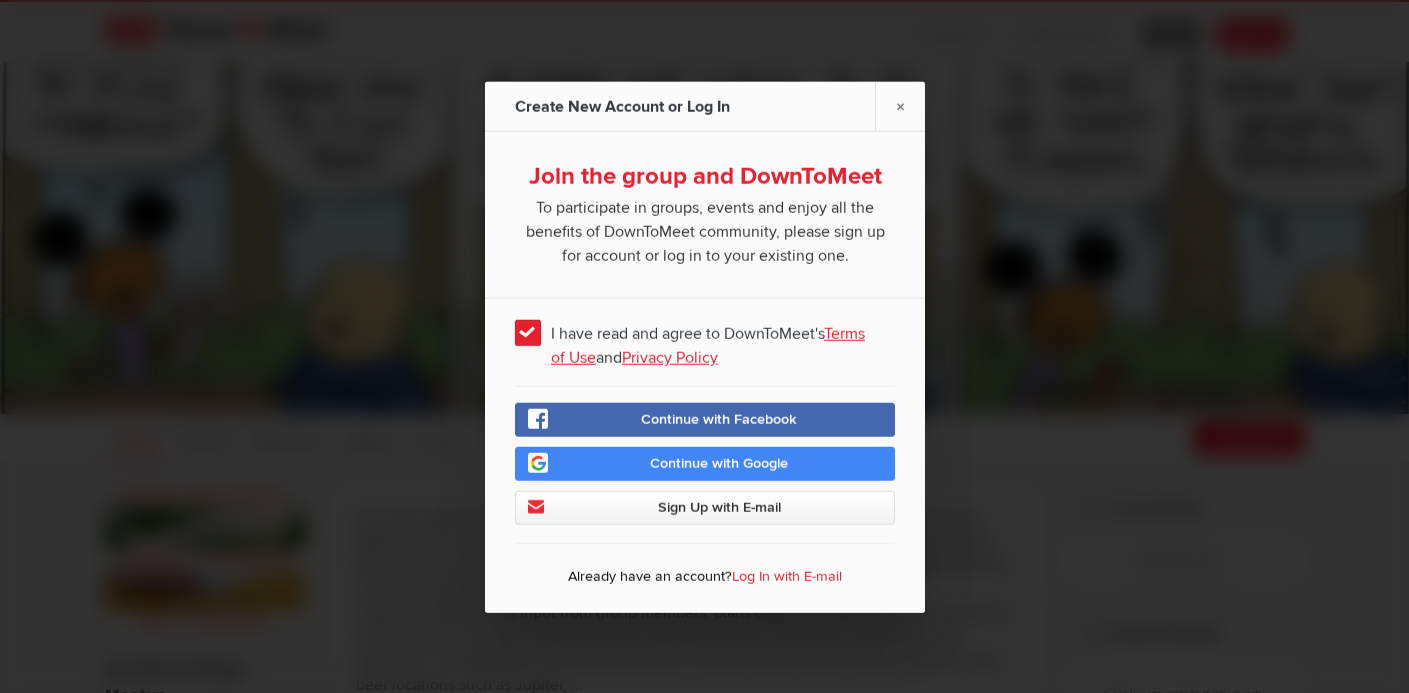 click on "Sign Up with E-mail" 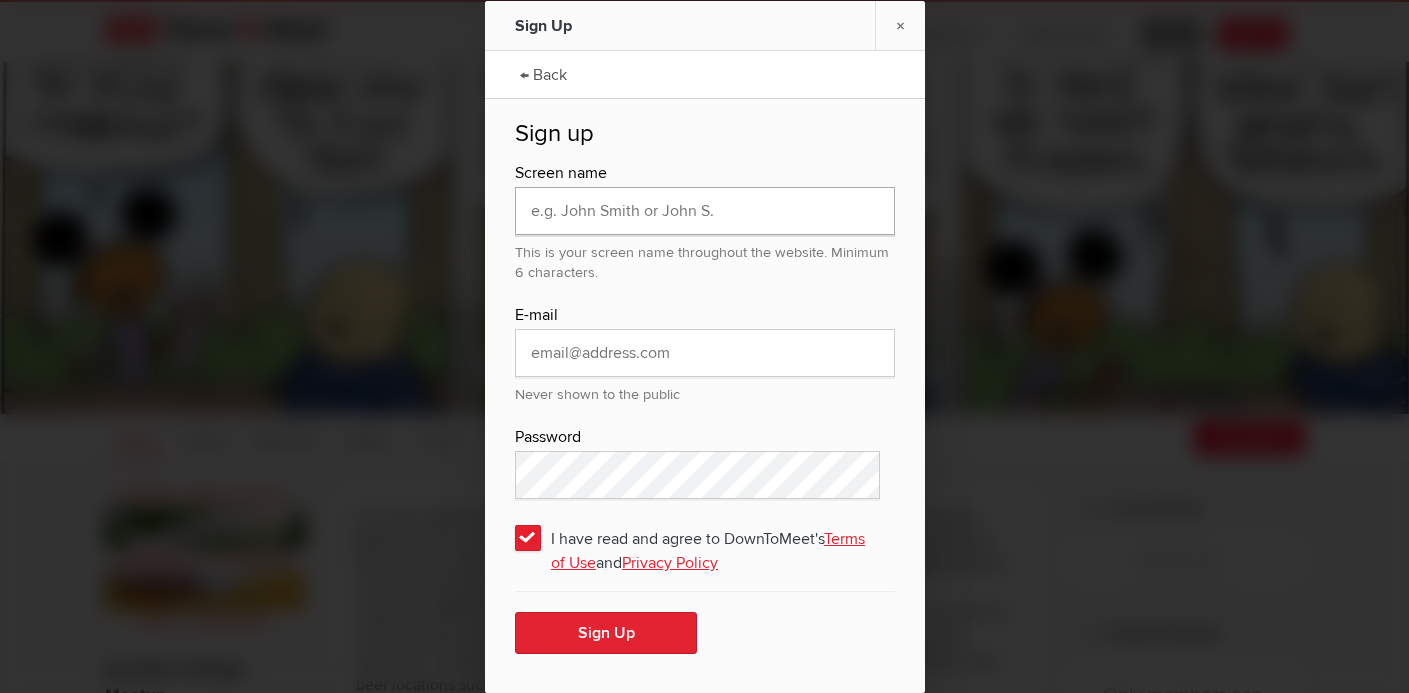 click 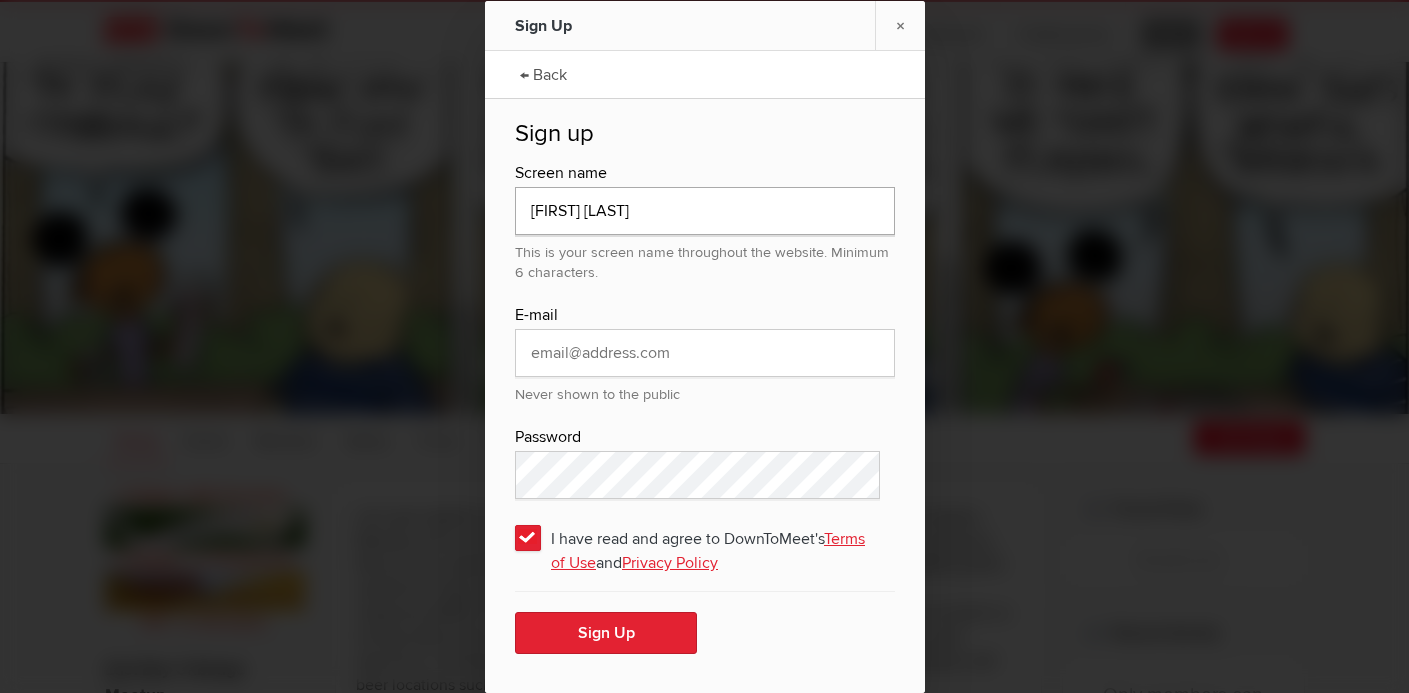 type on "Michelle S." 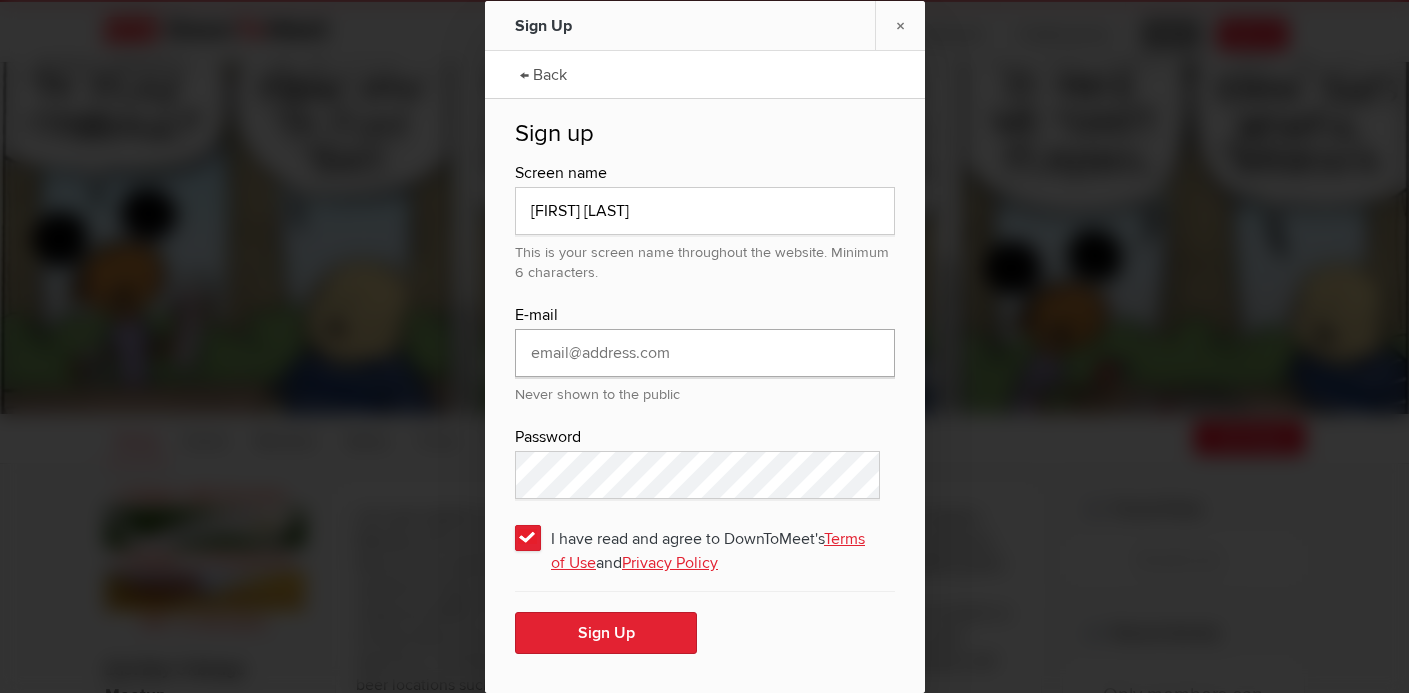 click 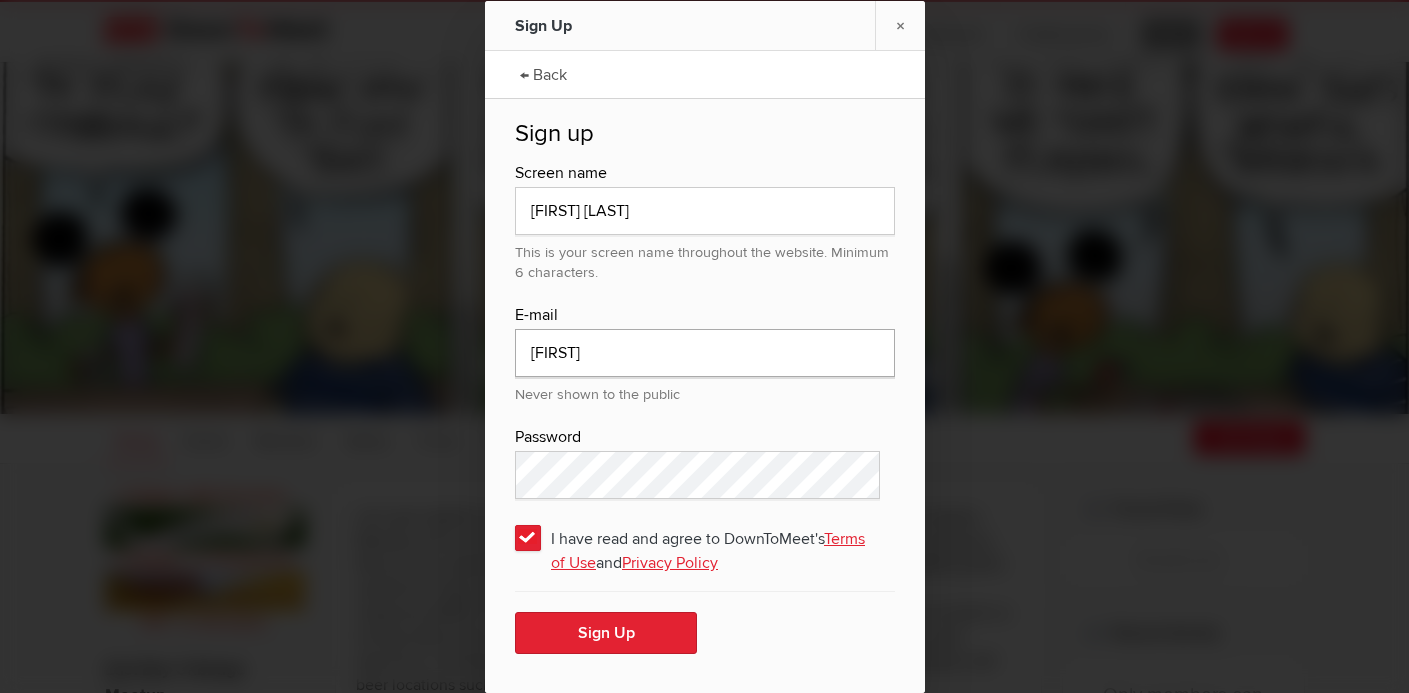 type on "michsavarin@hotmail.com" 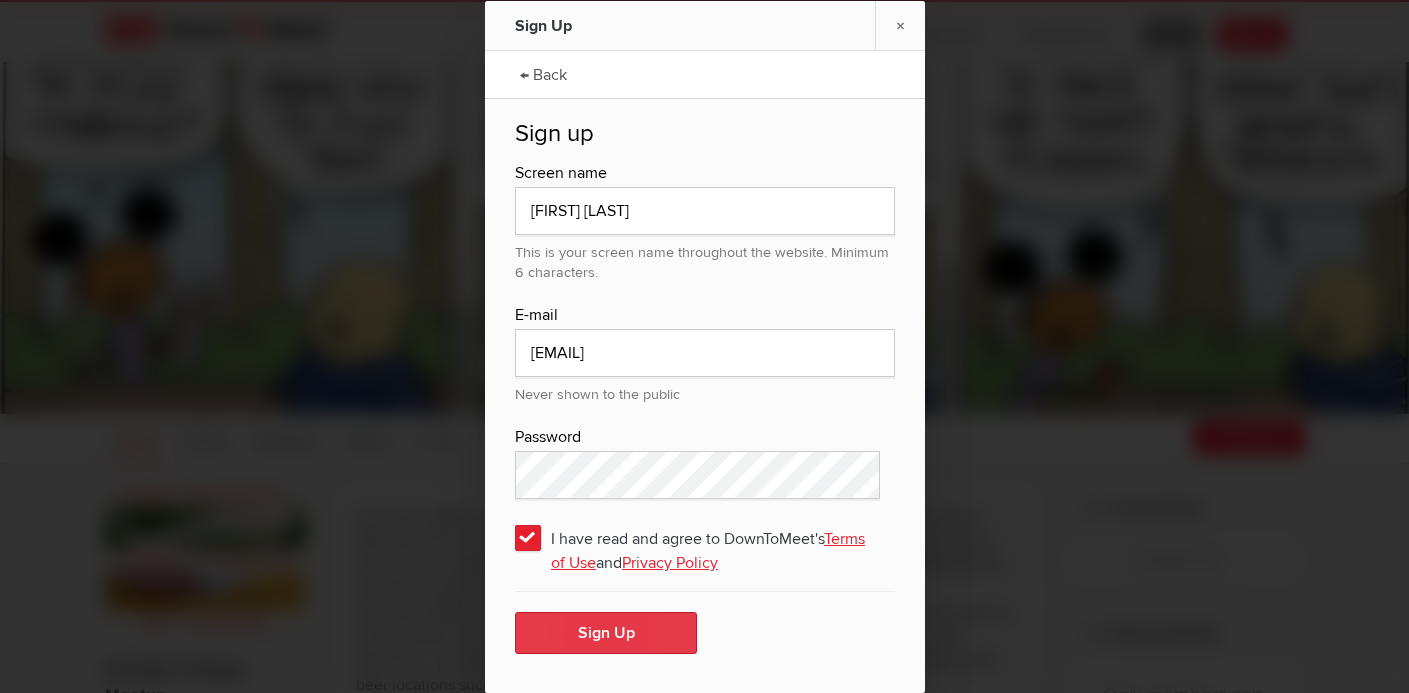 click on "Sign Up" 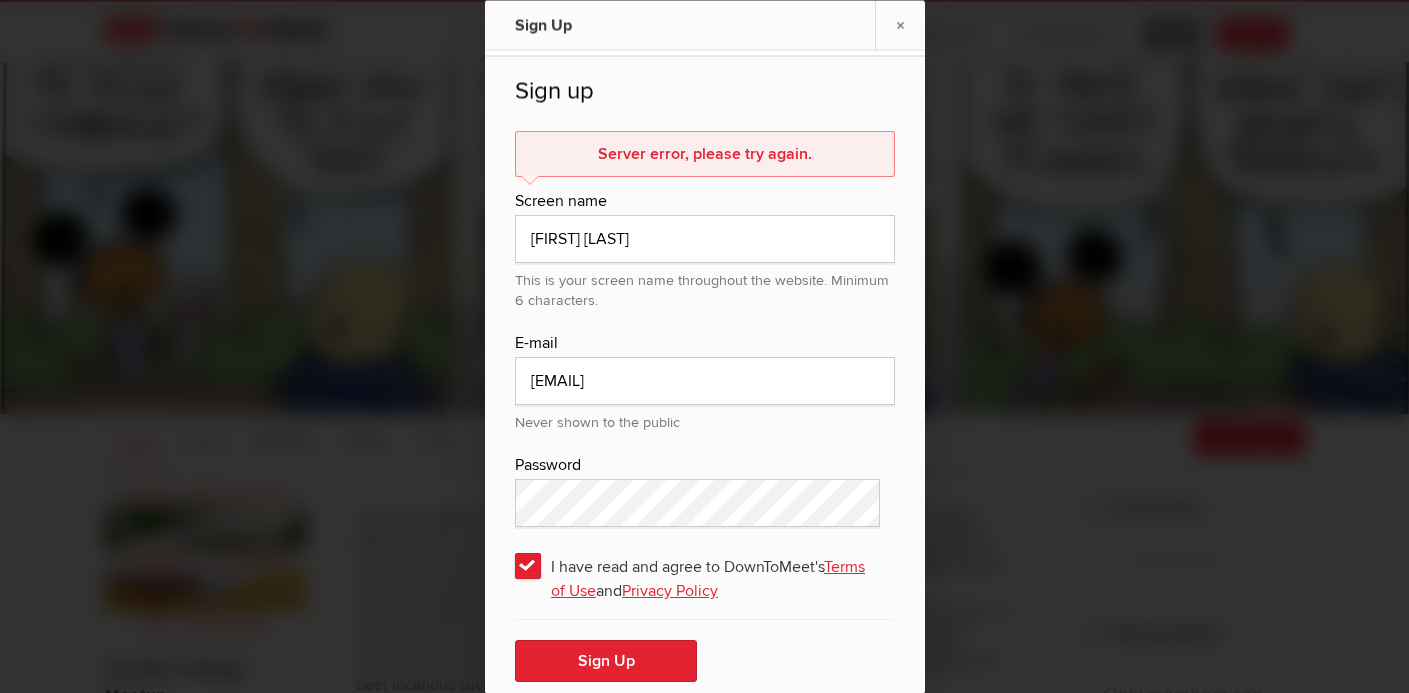 scroll, scrollTop: 53, scrollLeft: 0, axis: vertical 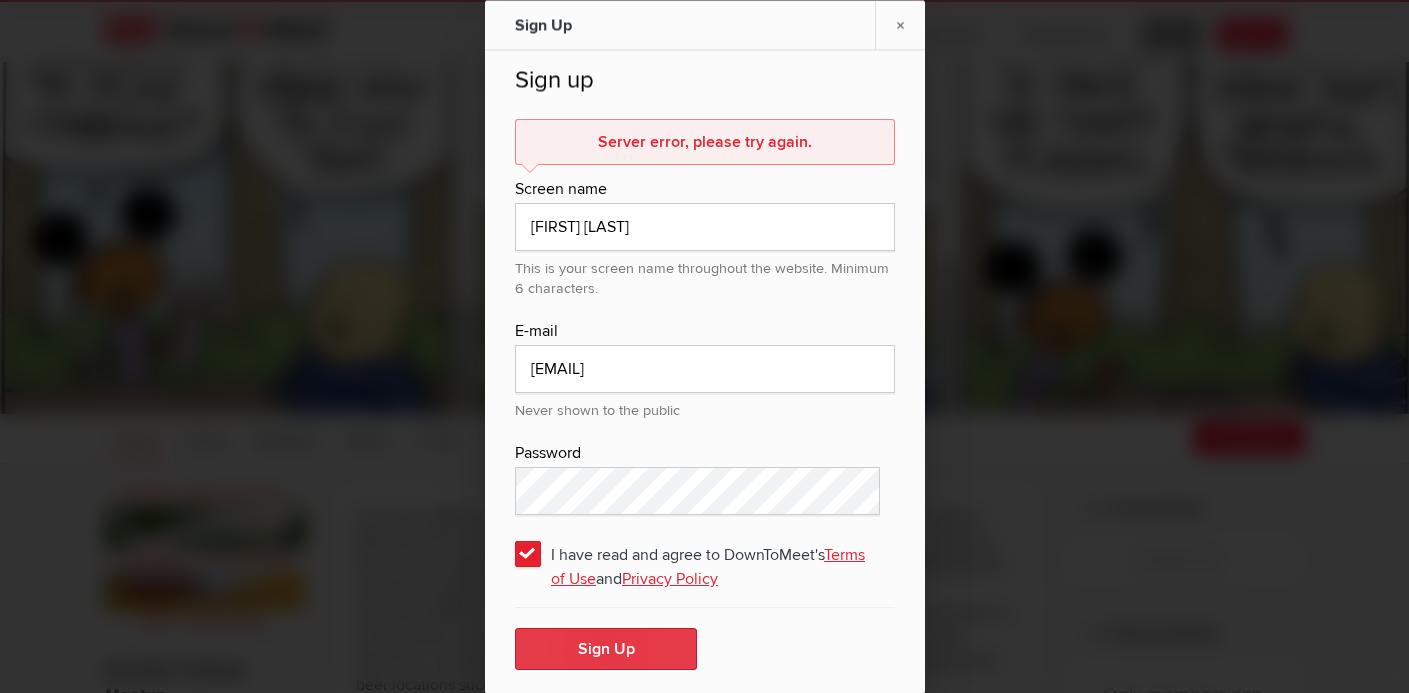 click on "Sign Up" 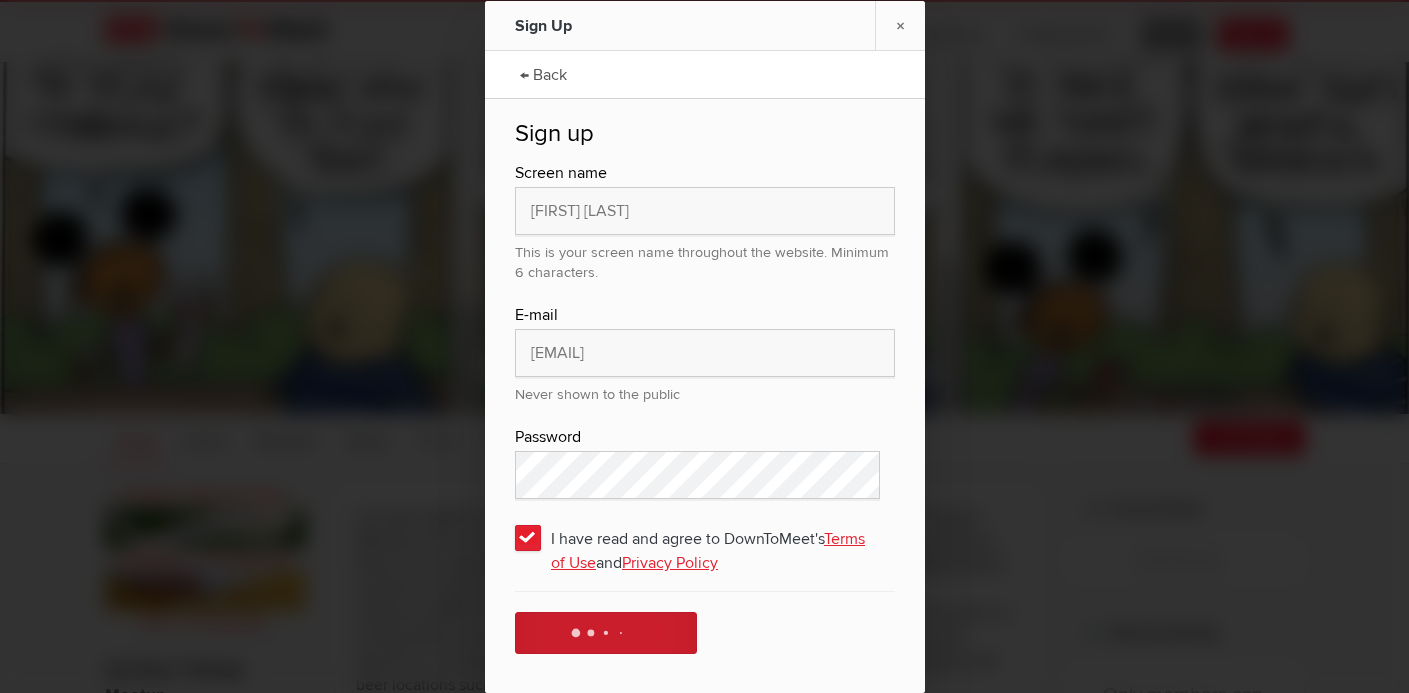 scroll, scrollTop: 0, scrollLeft: 0, axis: both 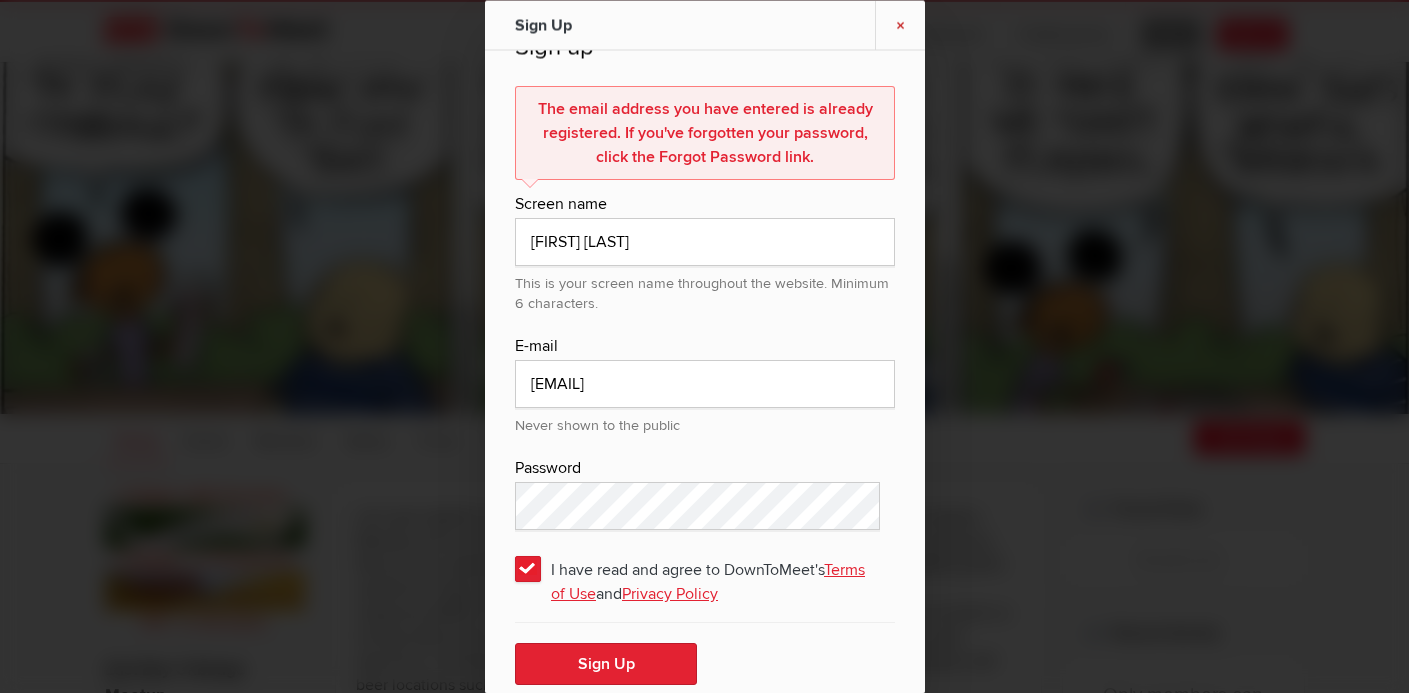 click on "×" 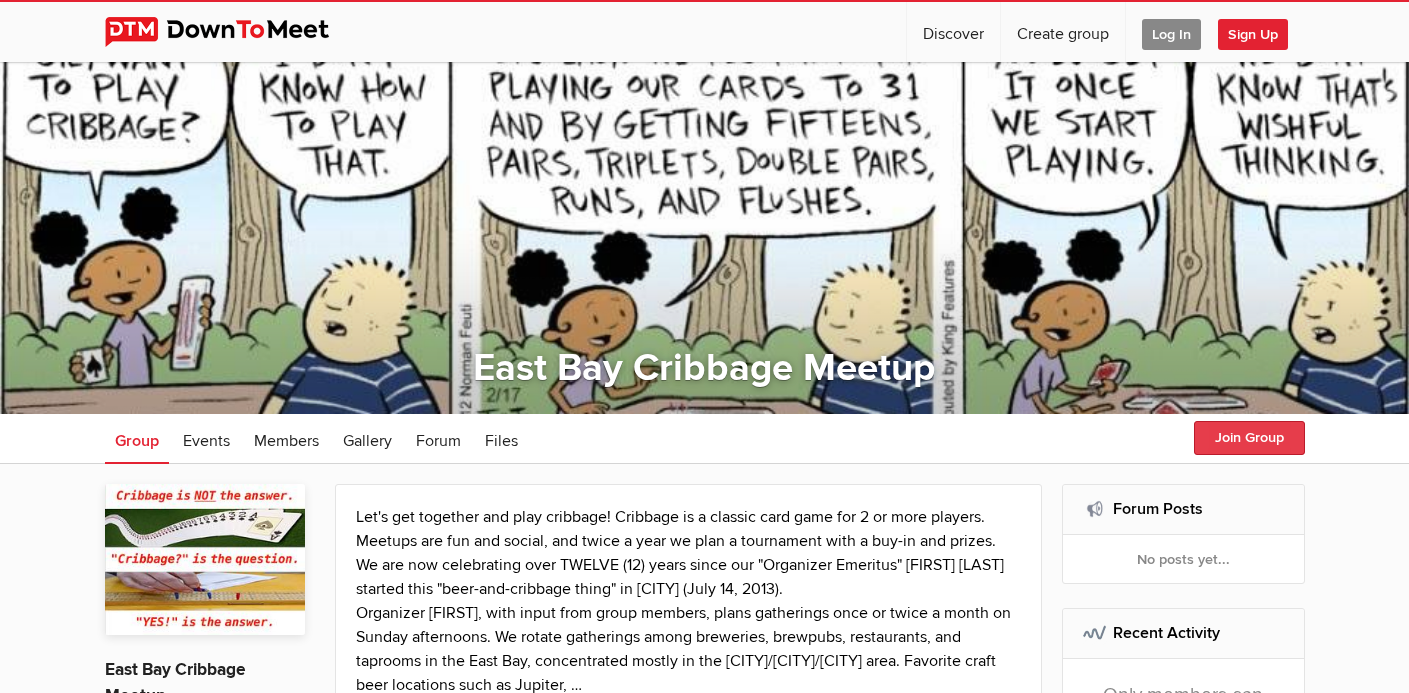 click on "Join Group" 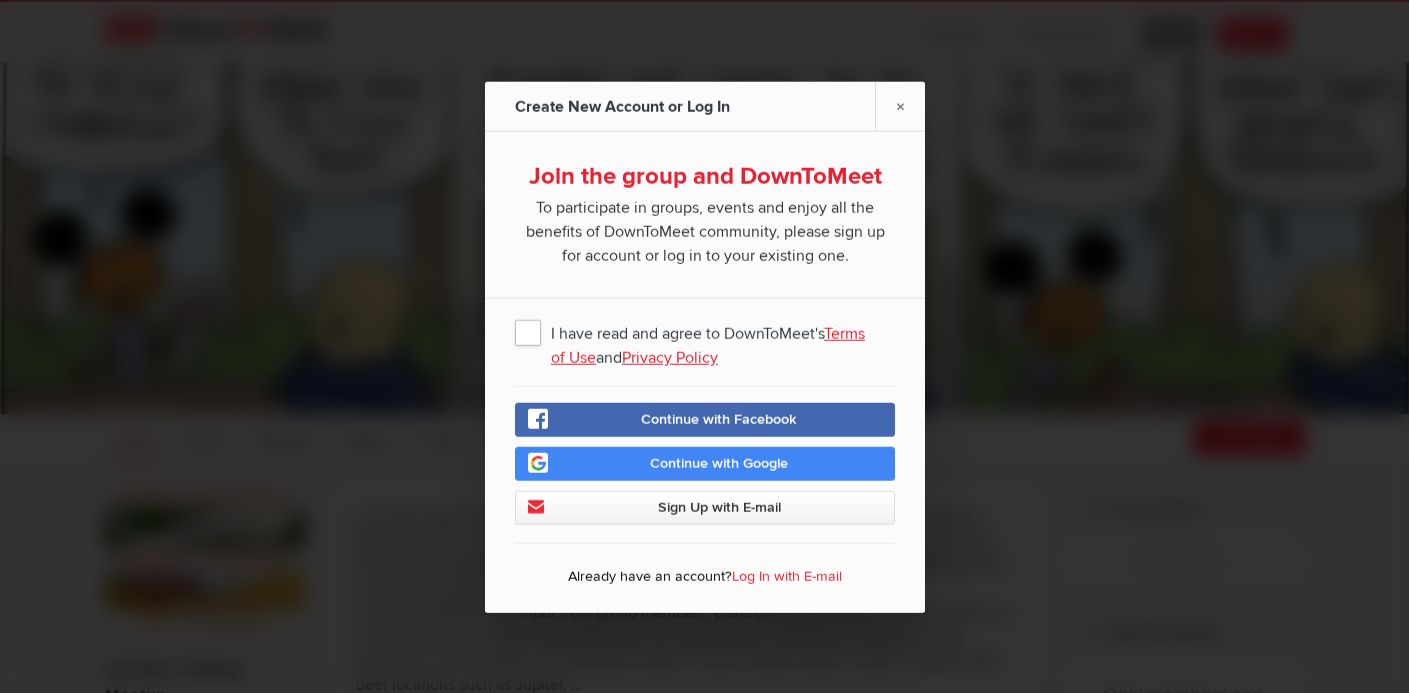 click on "I have read and agree to DownToMeet's  Terms of Use  and  Privacy Policy" 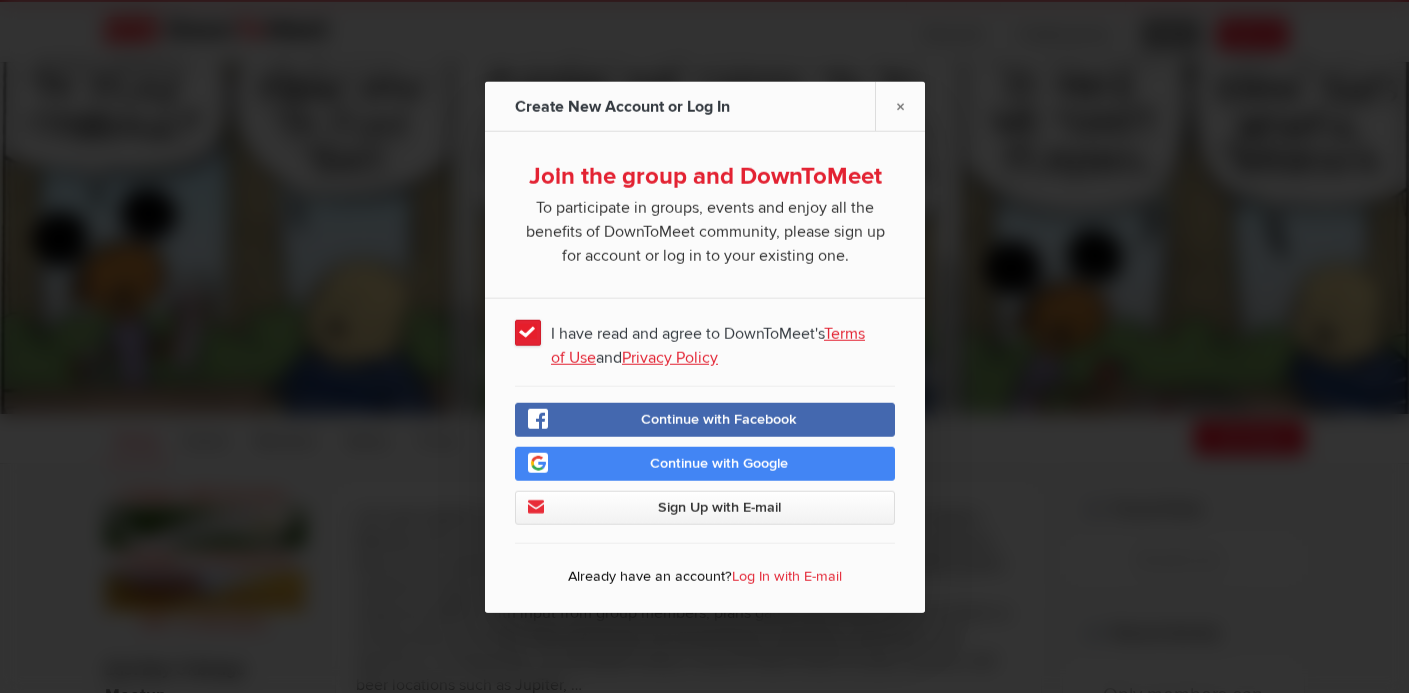 click on "Log In with E-mail" 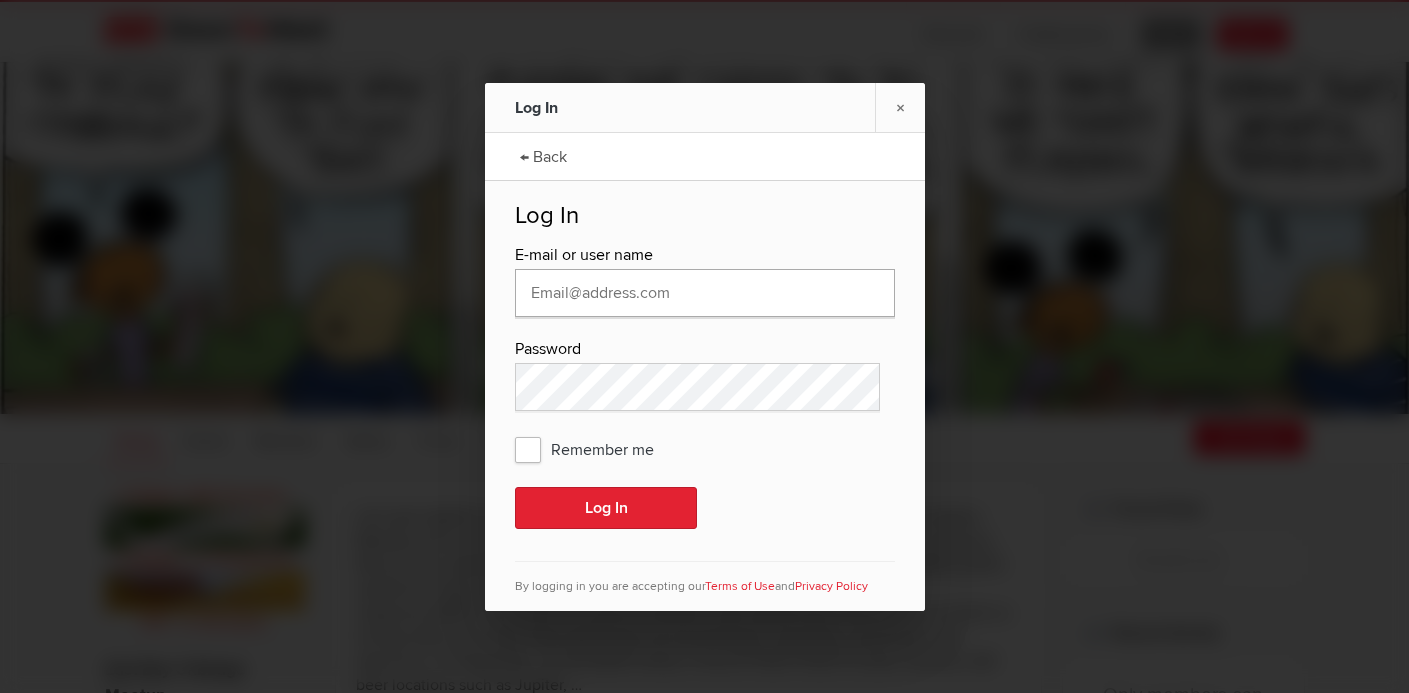 type on "michsavarin@hotmail.com" 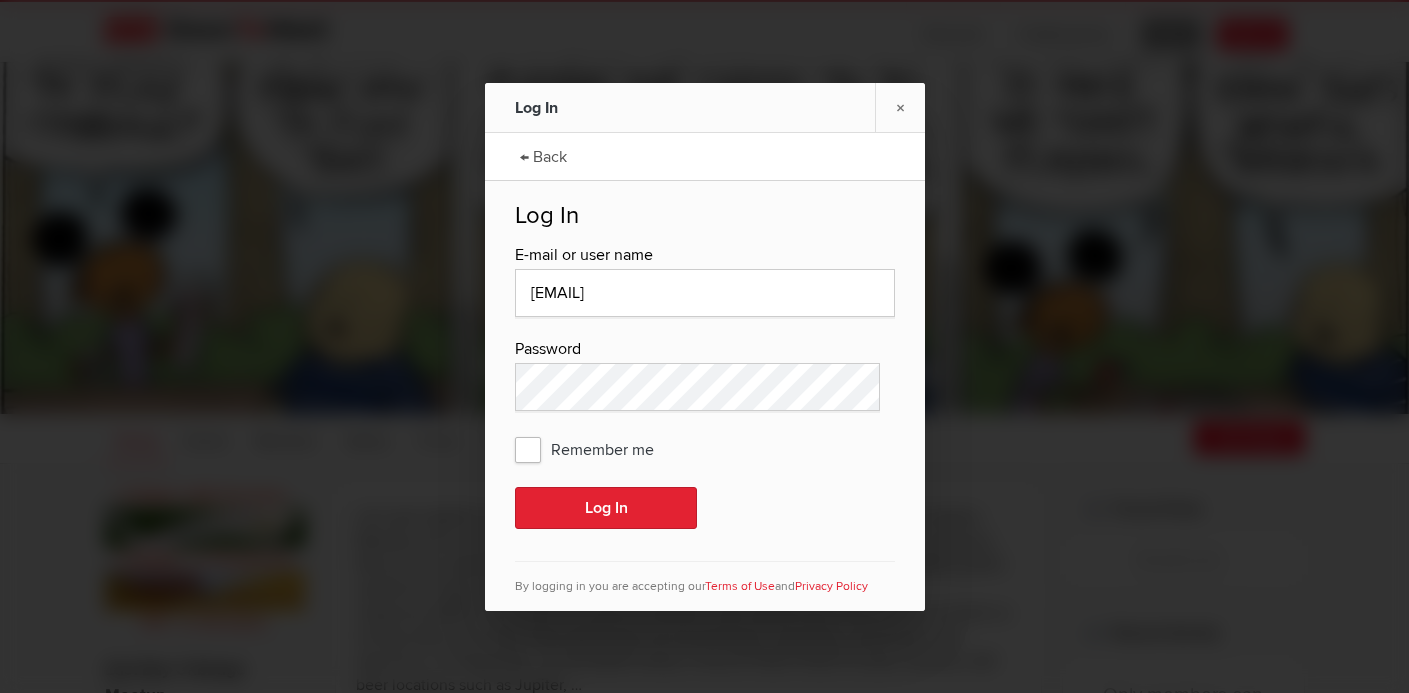 click on "Remember me" 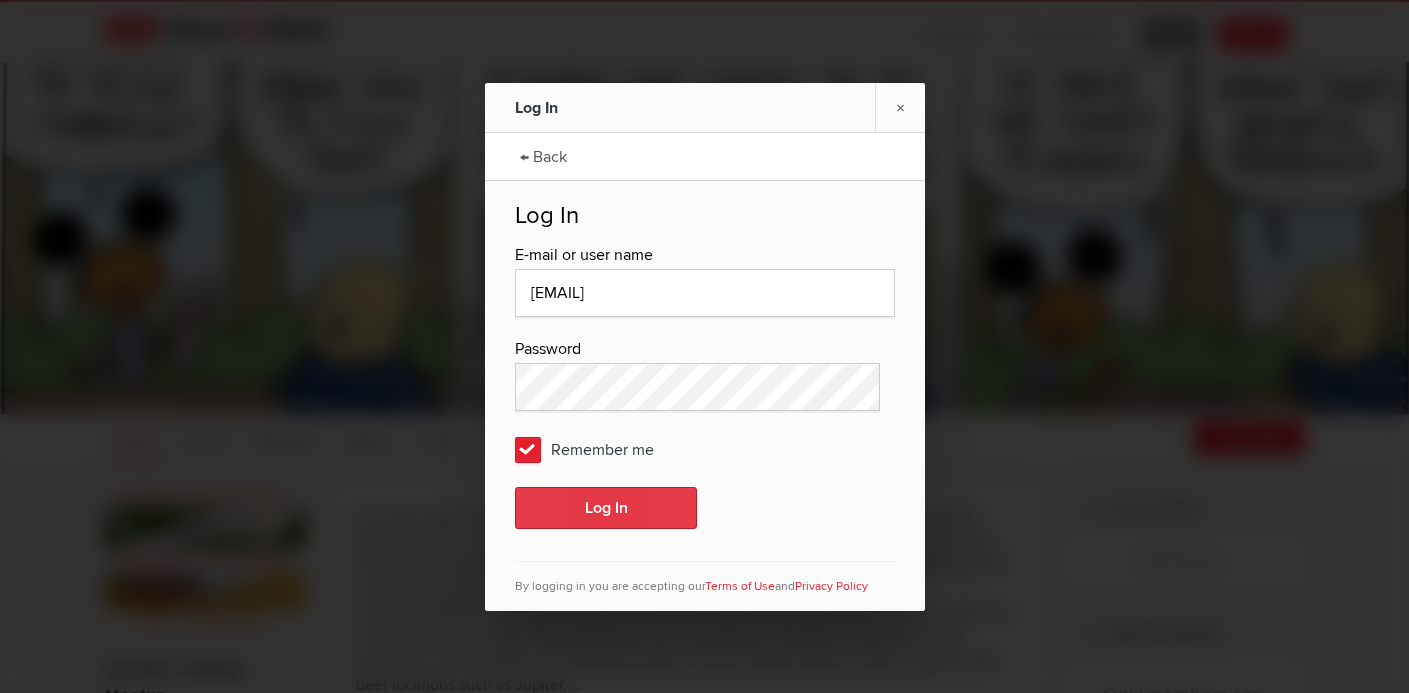 click on "Log In" 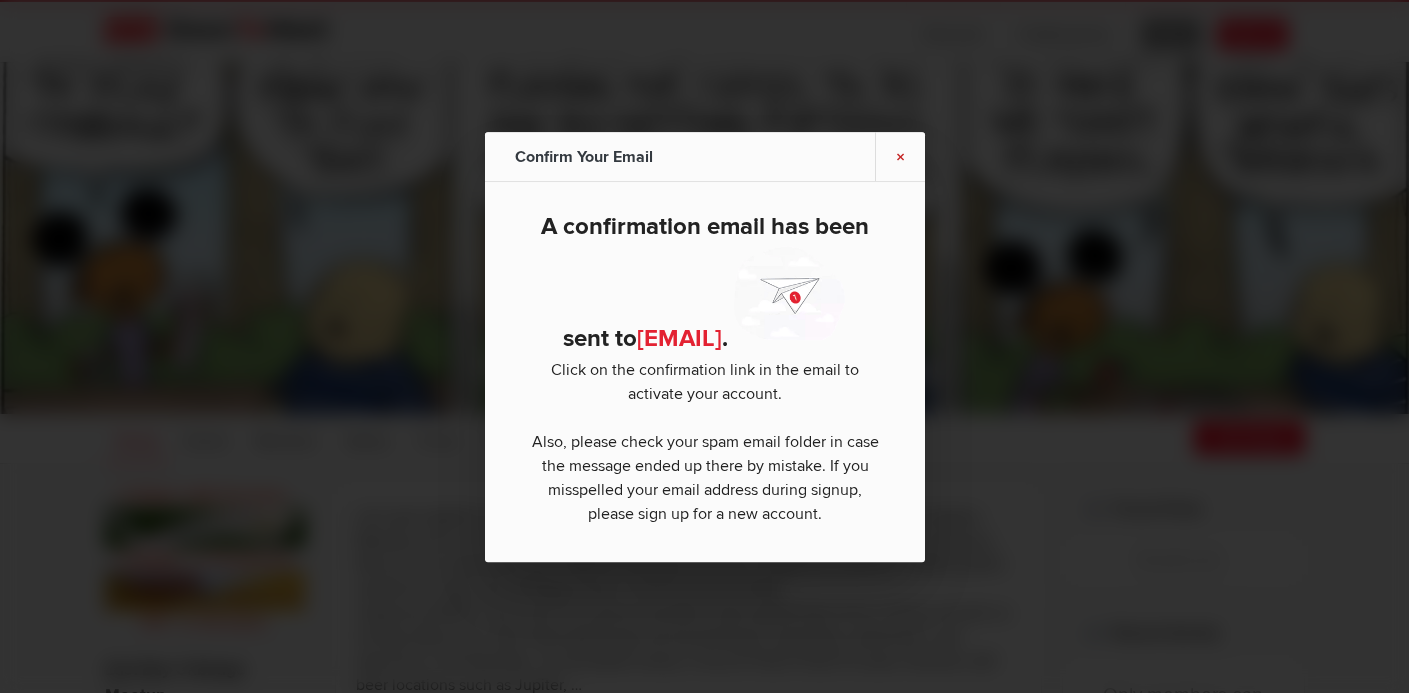 click on "×" 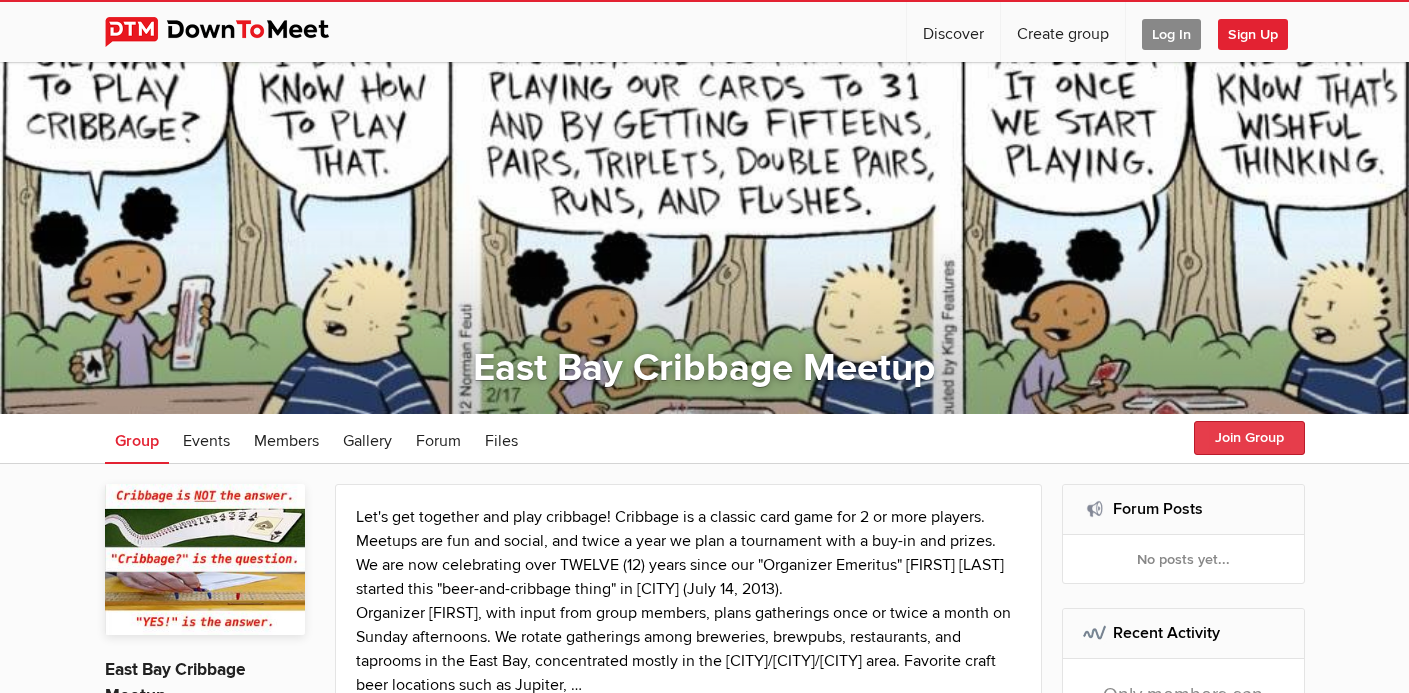click on "Join Group" 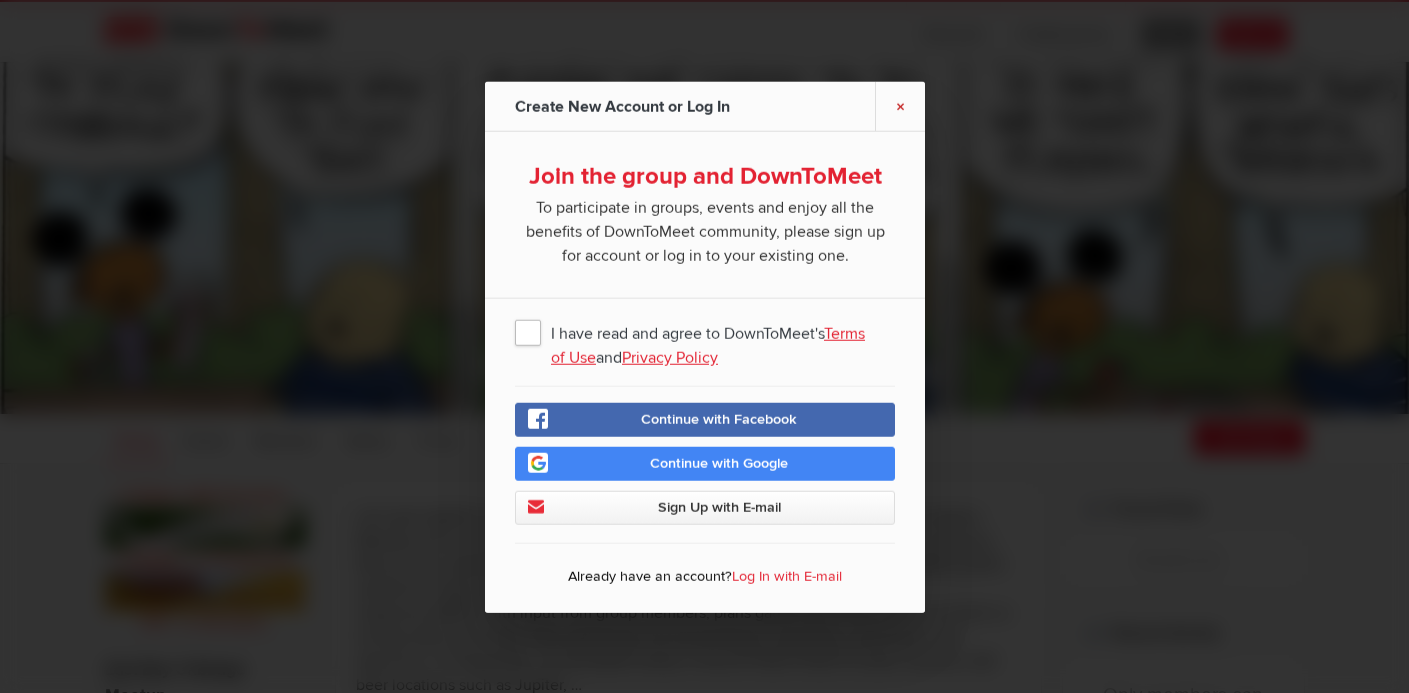 click on "×" 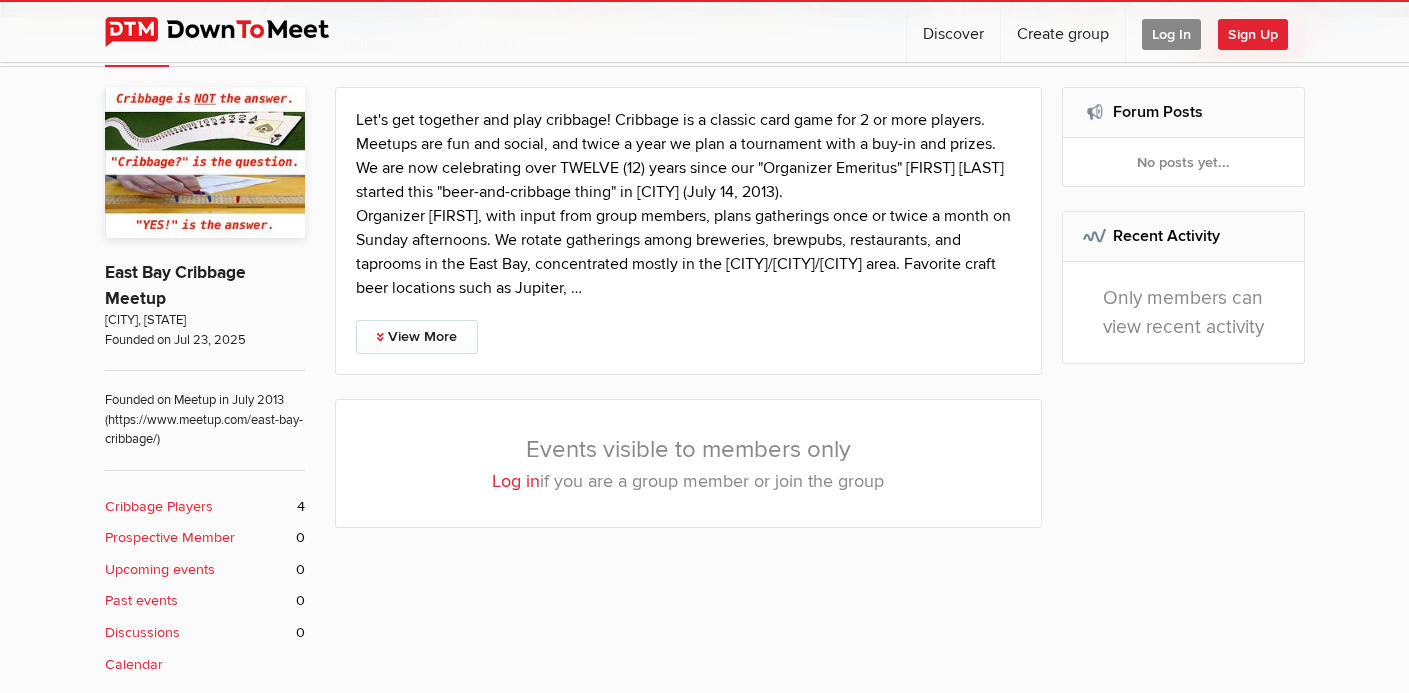 scroll, scrollTop: 429, scrollLeft: 0, axis: vertical 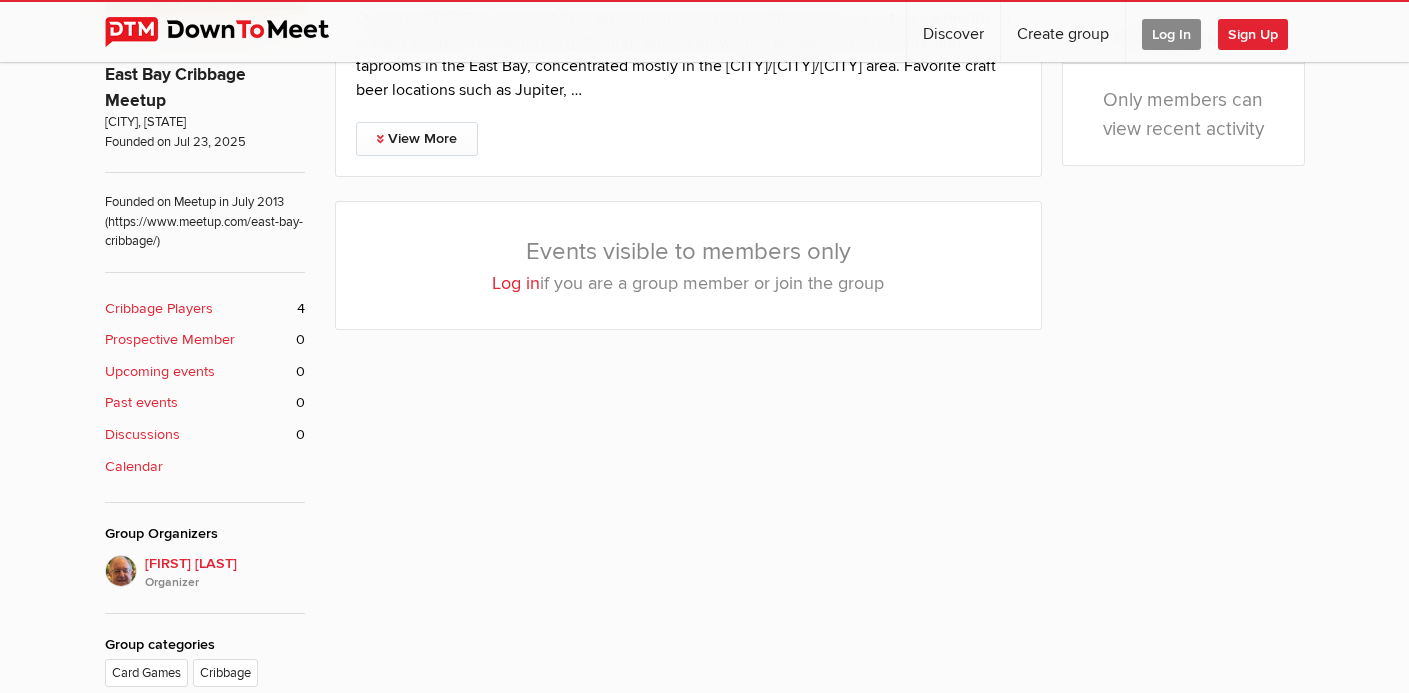 click on "Cribbage Players" 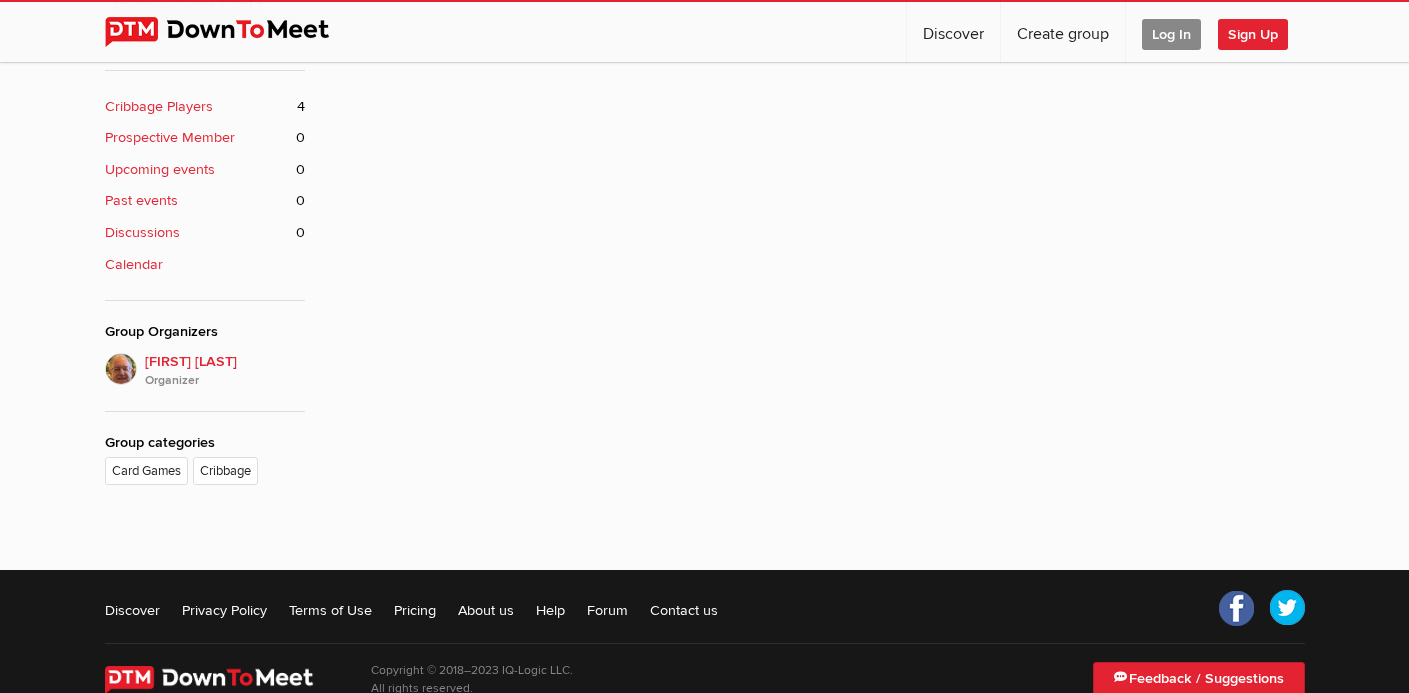 scroll, scrollTop: 414, scrollLeft: 0, axis: vertical 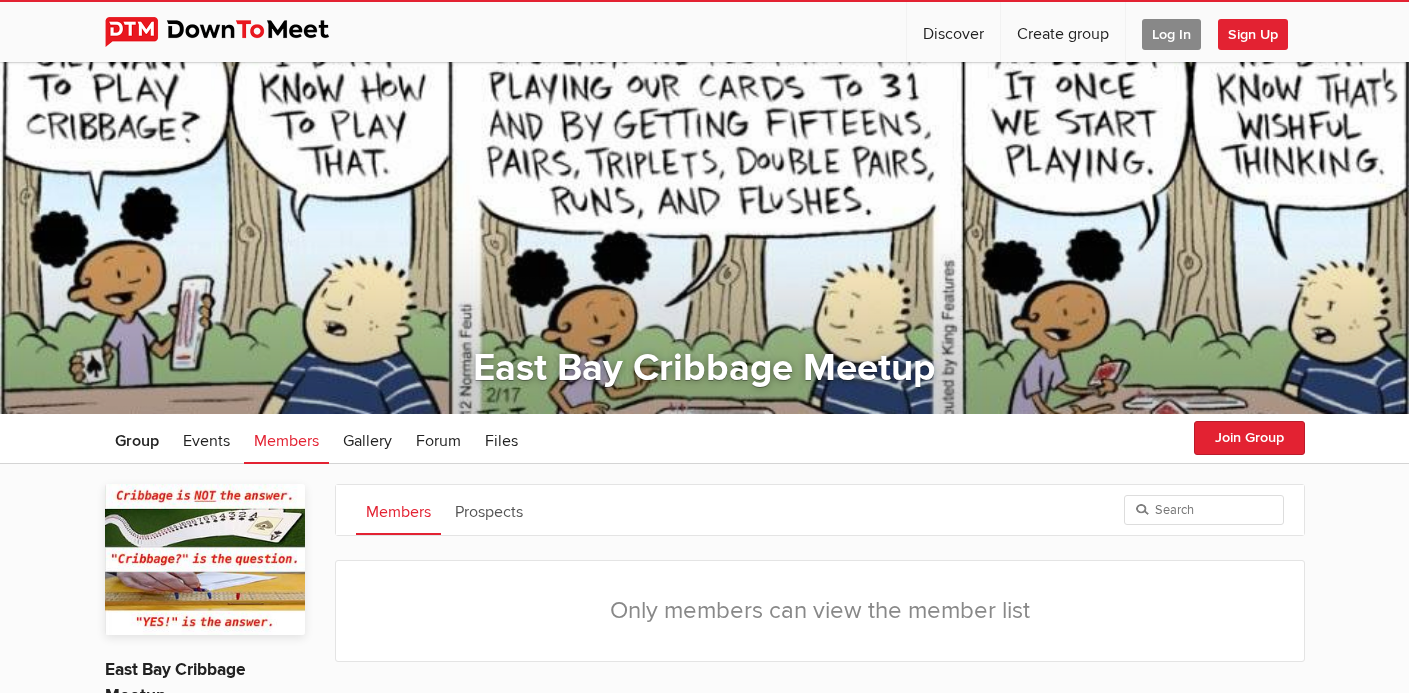 click on "Log In" 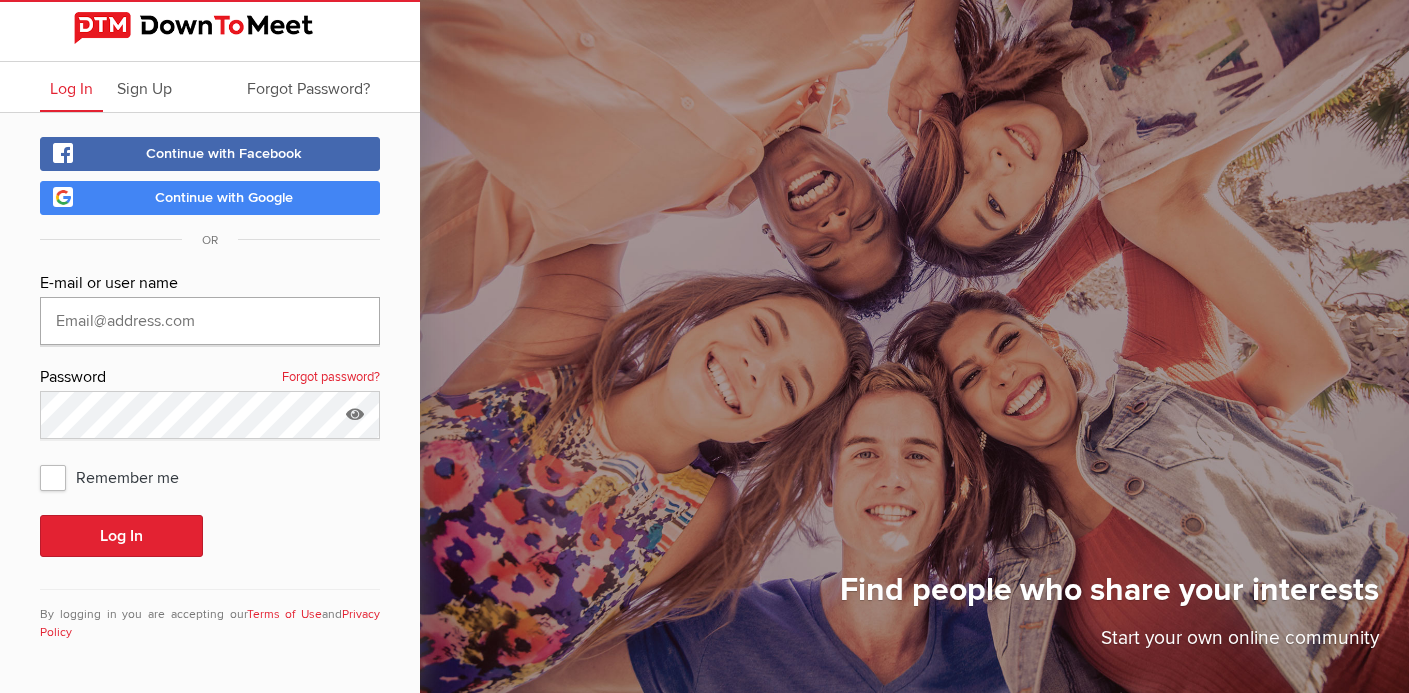 type on "michsavarin@hotmail.com" 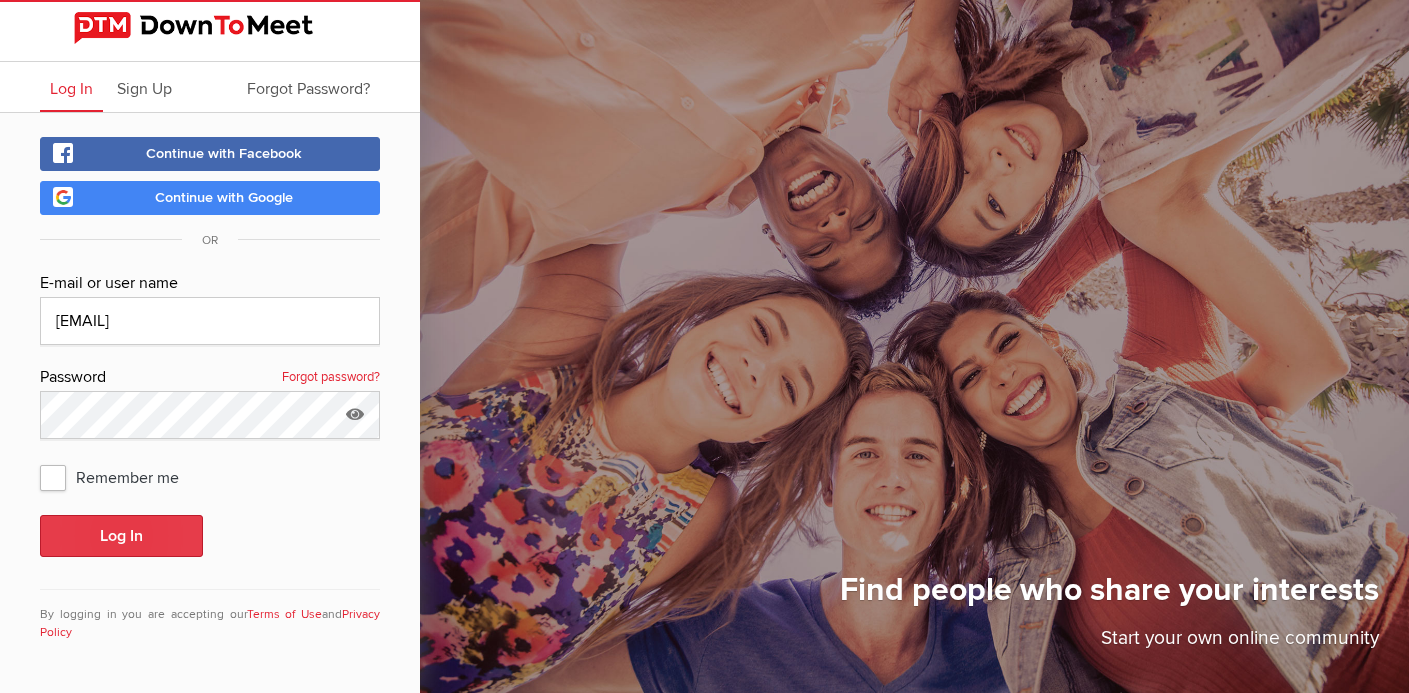 click on "Log In" 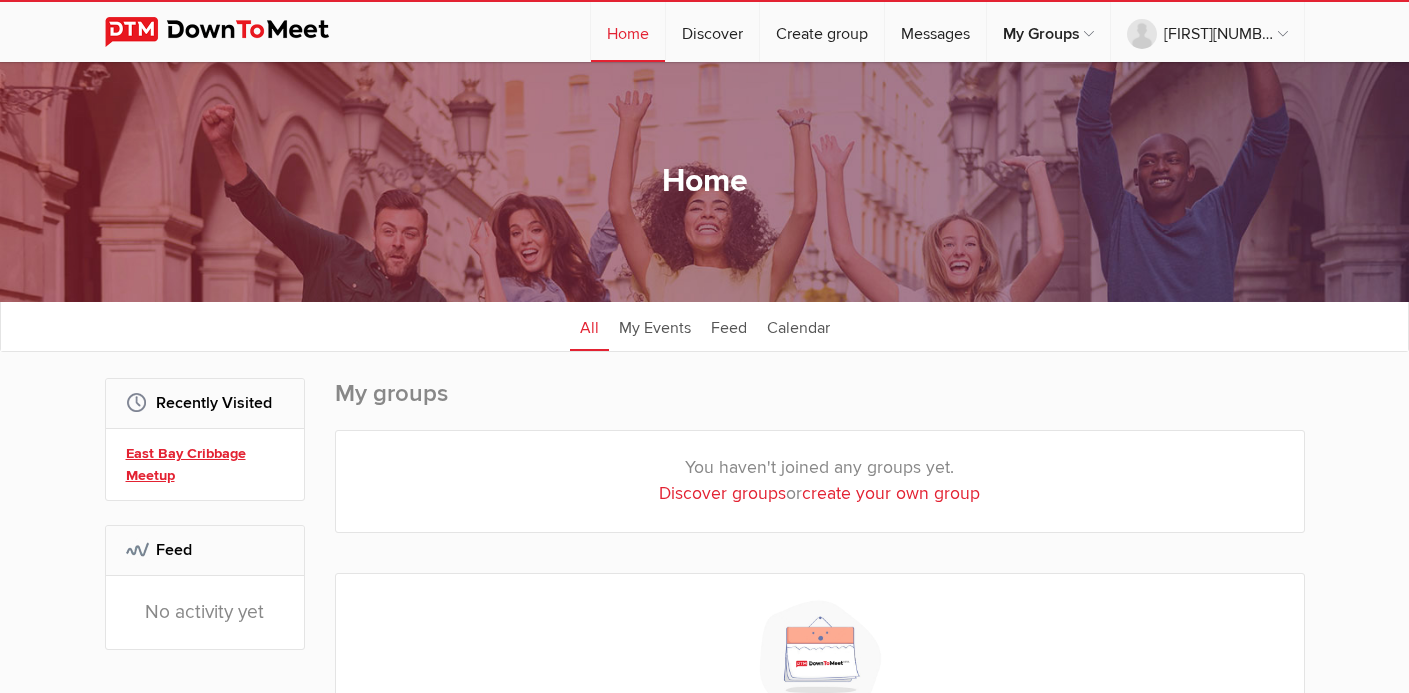 click on "East Bay Cribbage Meetup" 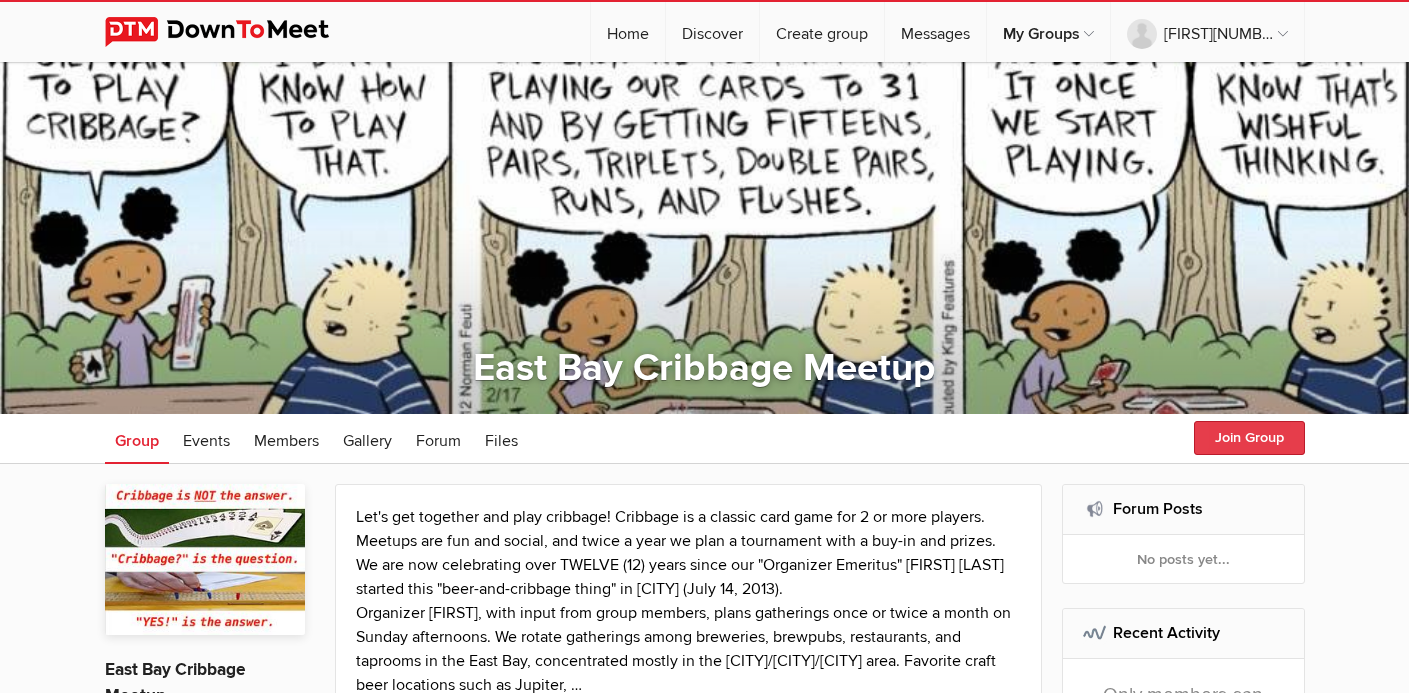 click on "Join Group" 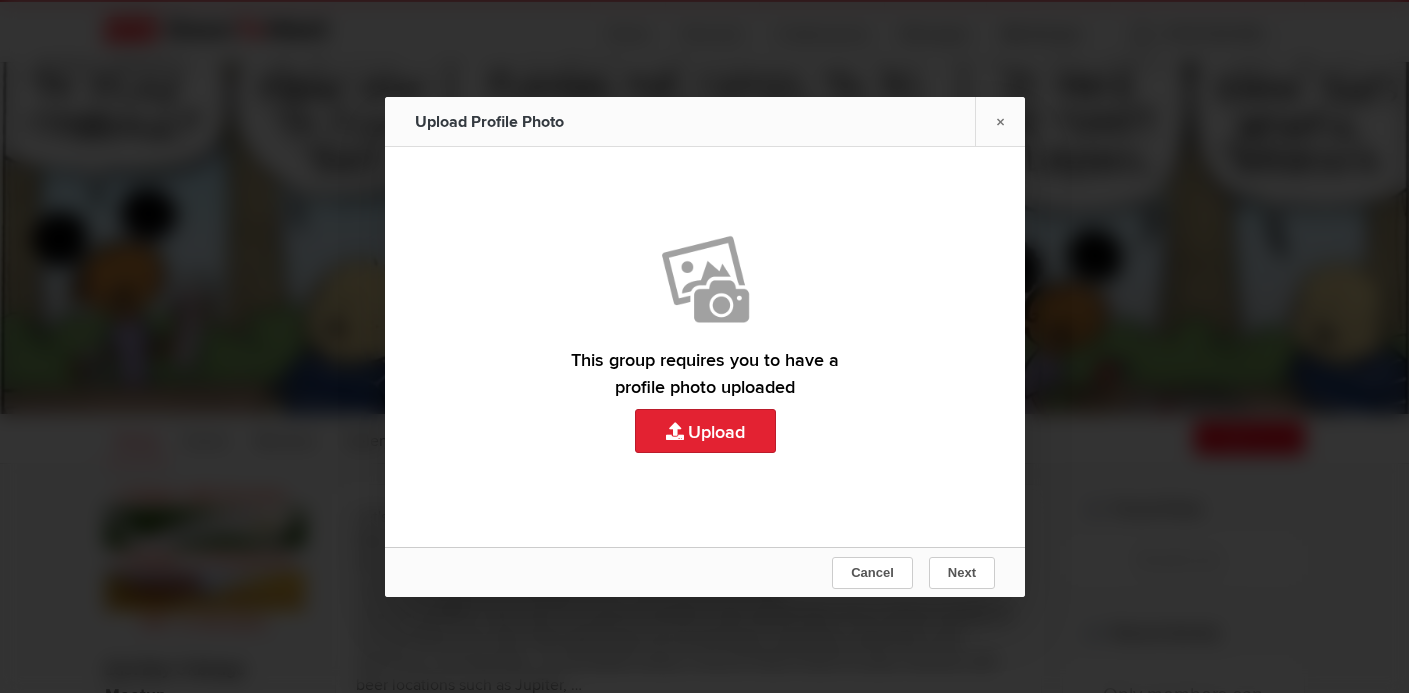 click on "Upload" at bounding box center [705, 347] 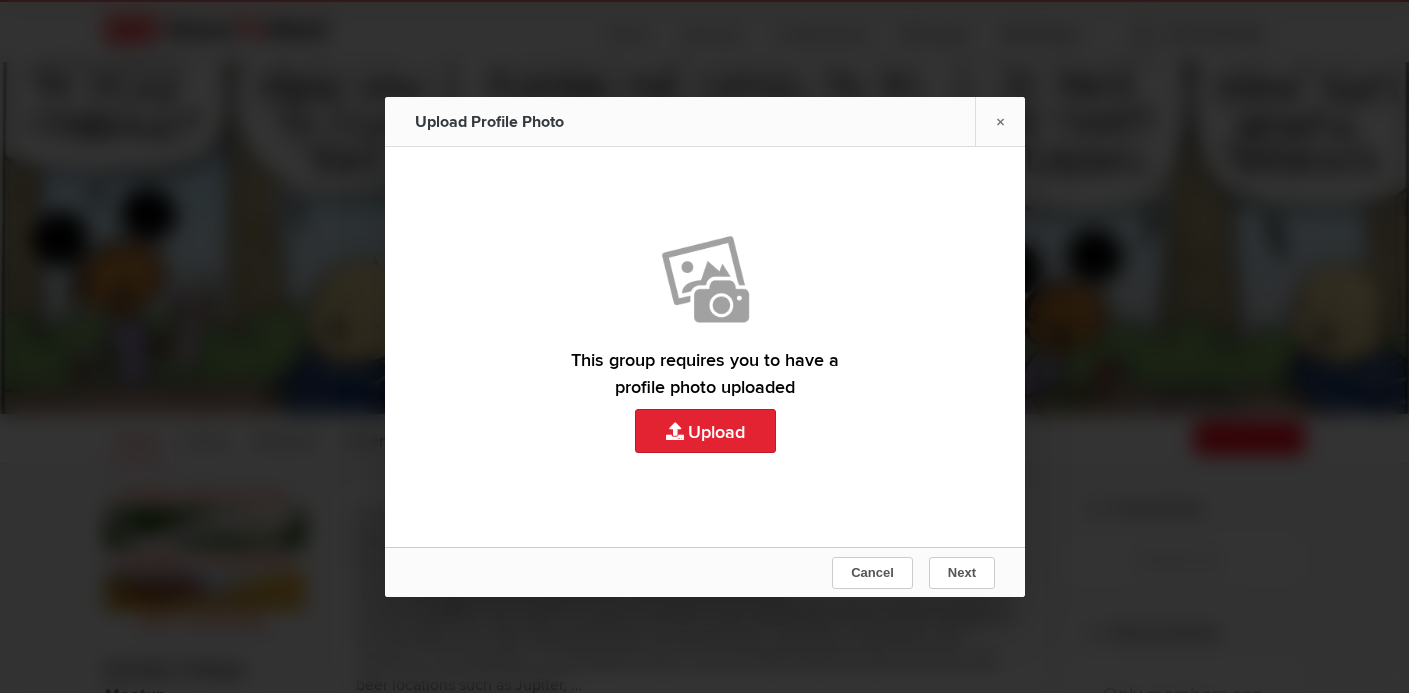 type on "C:\fakepath\Screen Shot 2024-04-09 at 9.00.44 AM.png" 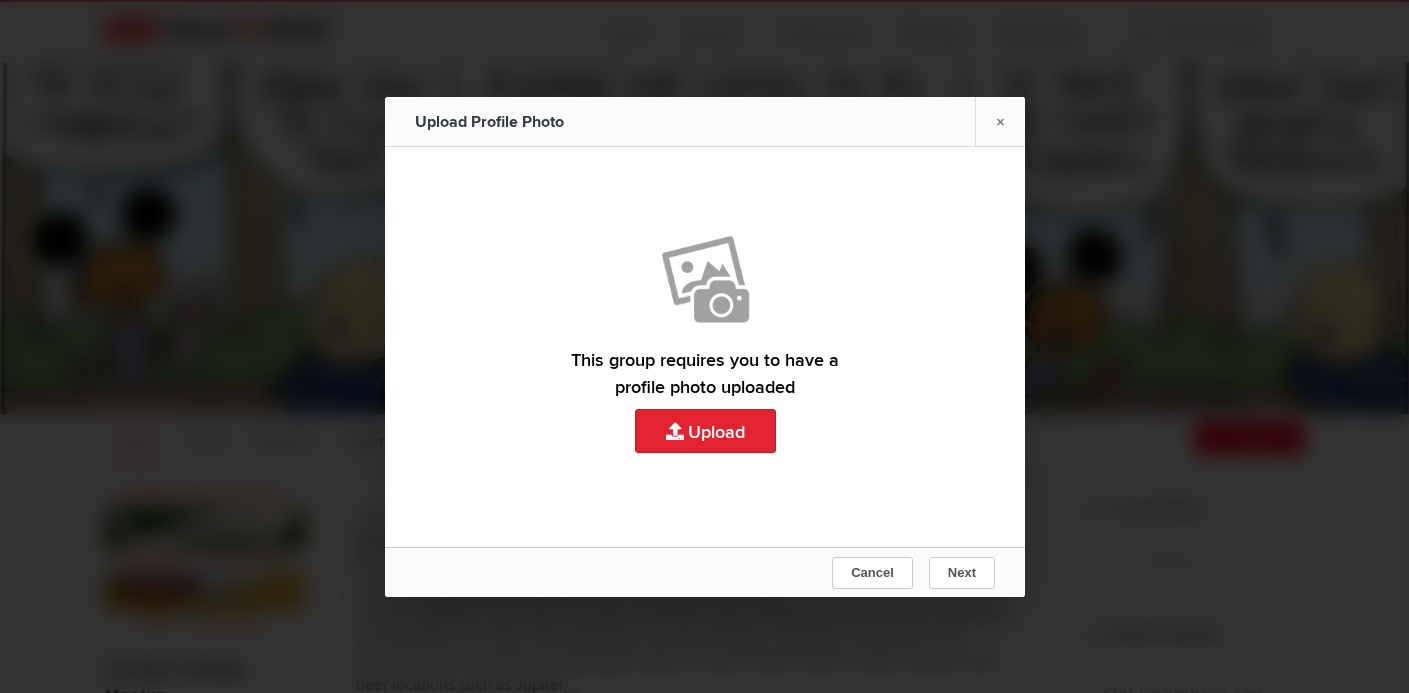 type 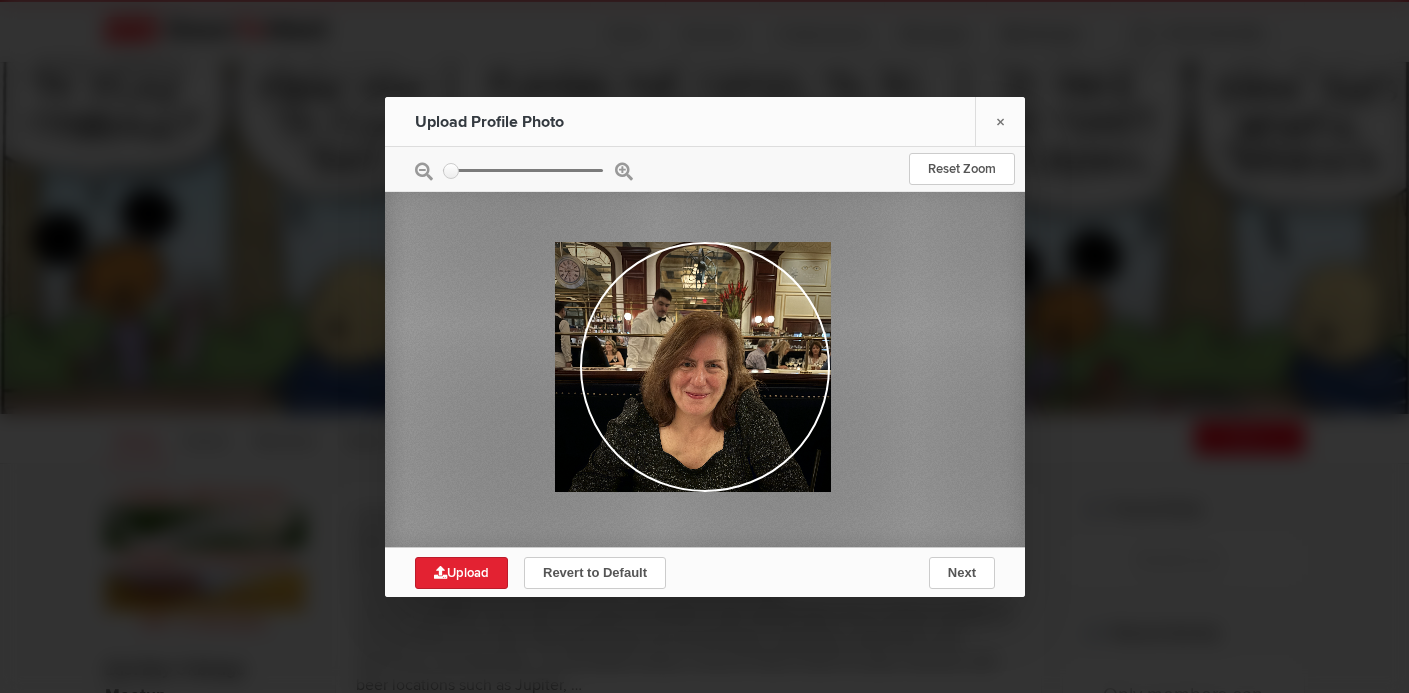drag, startPoint x: 704, startPoint y: 297, endPoint x: 681, endPoint y: 305, distance: 24.351591 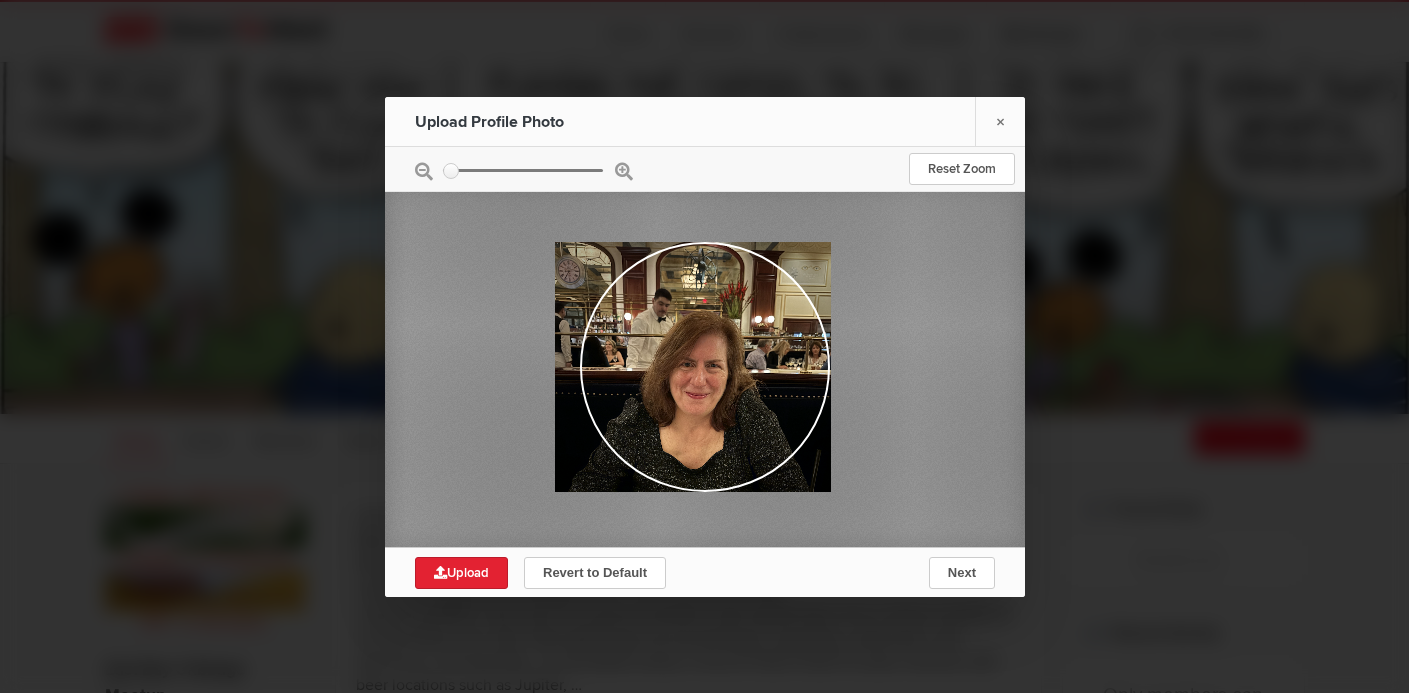 click at bounding box center (693, 366) 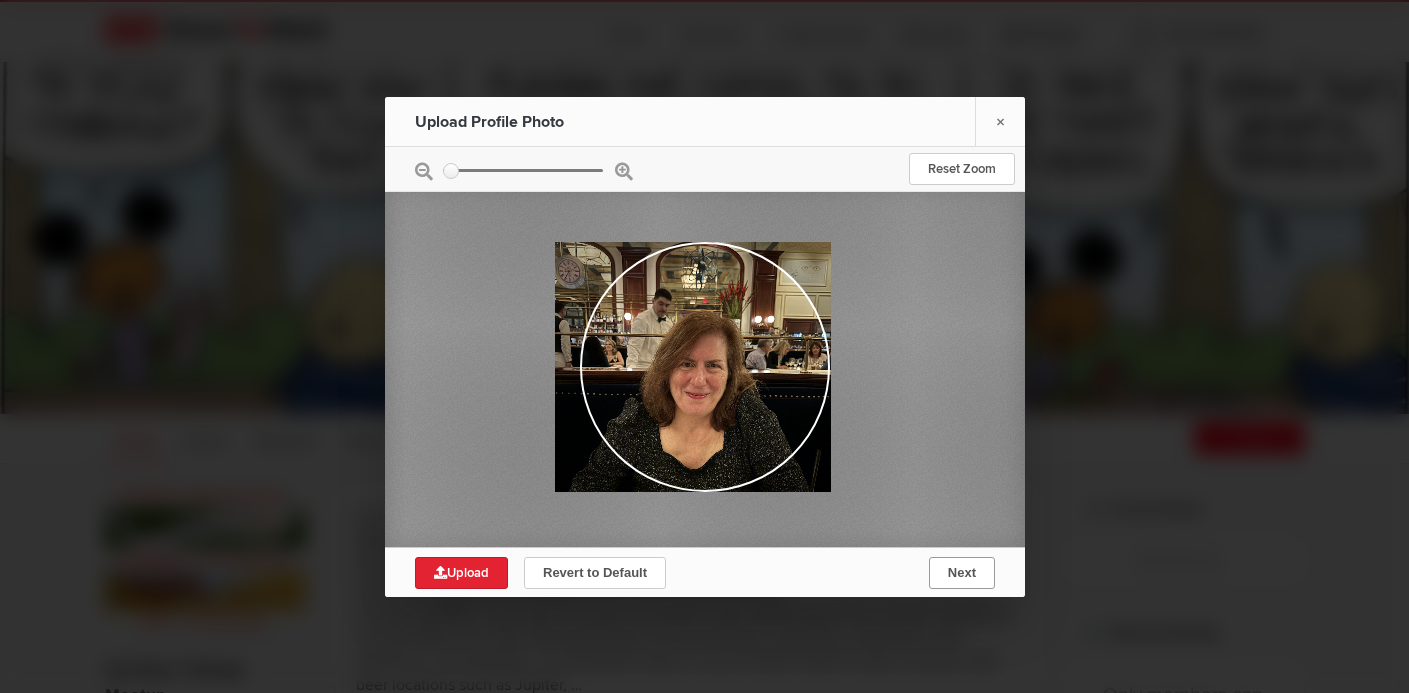 click on "Next" 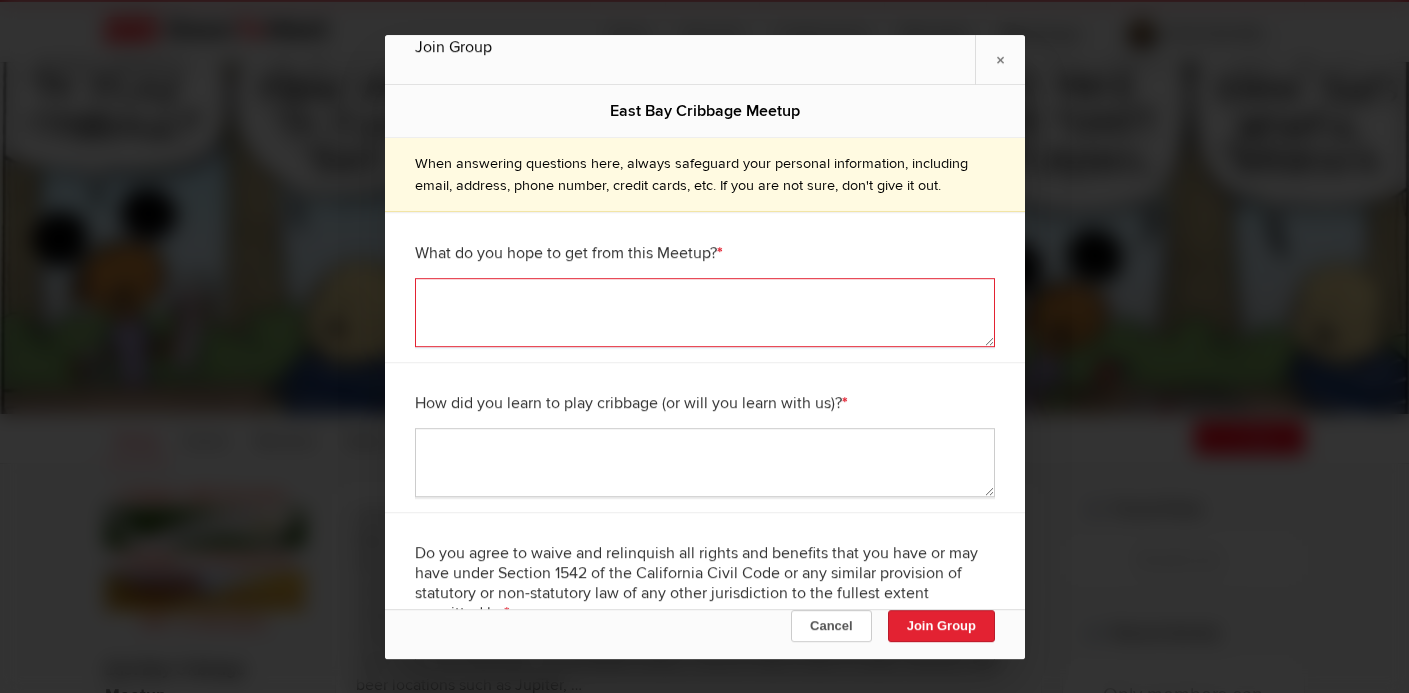click 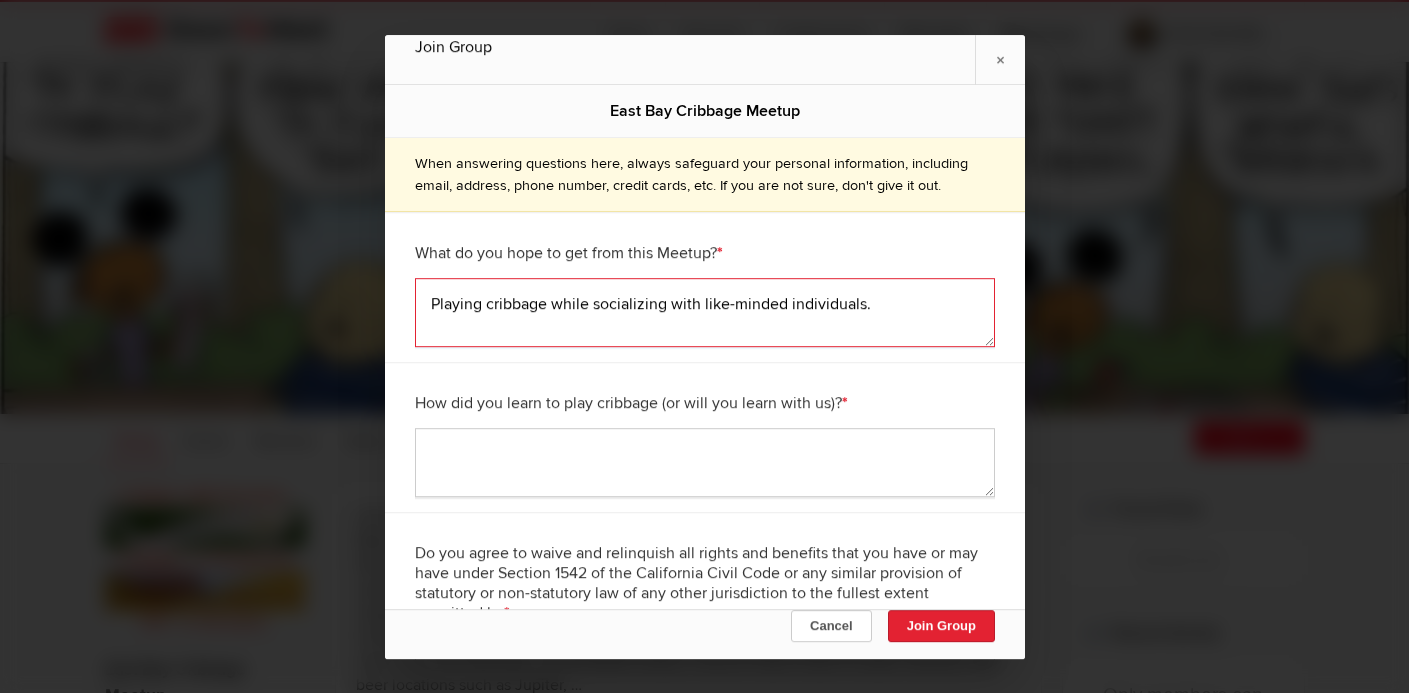 type on "Playing cribbage while socializing with like-minded individuals." 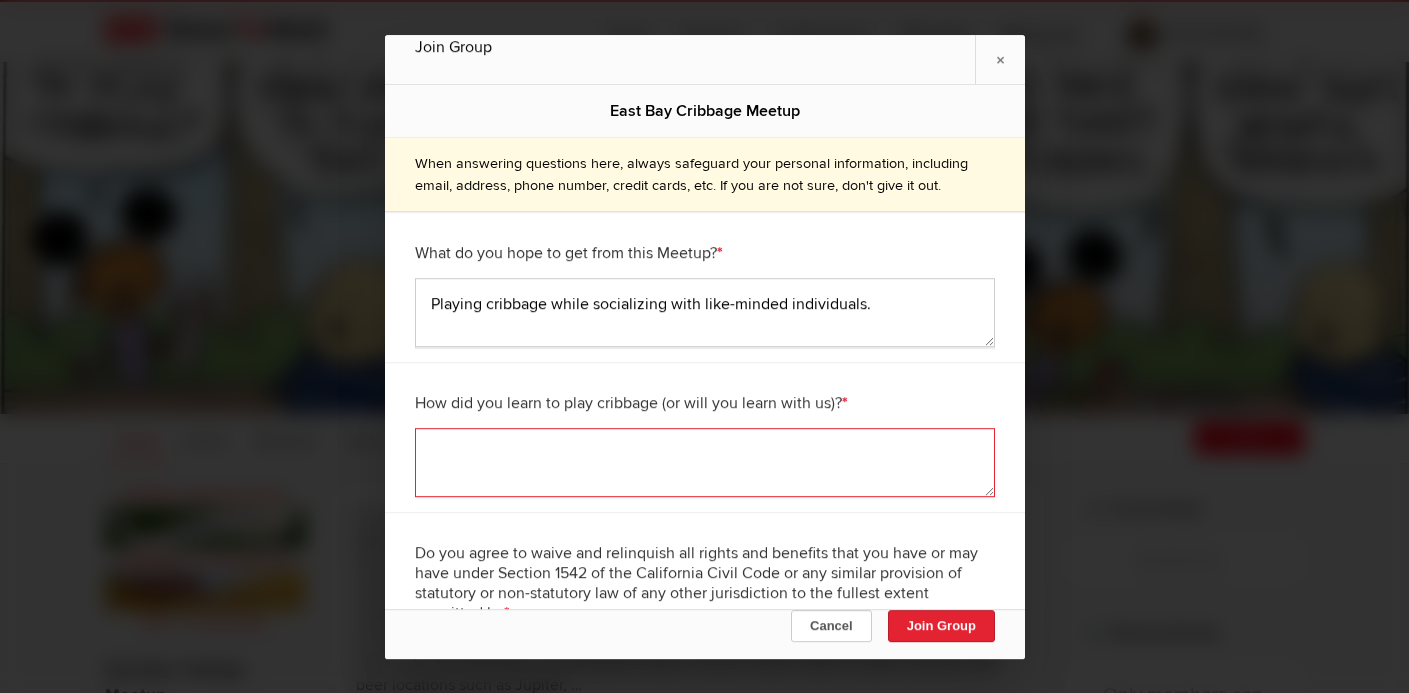 click 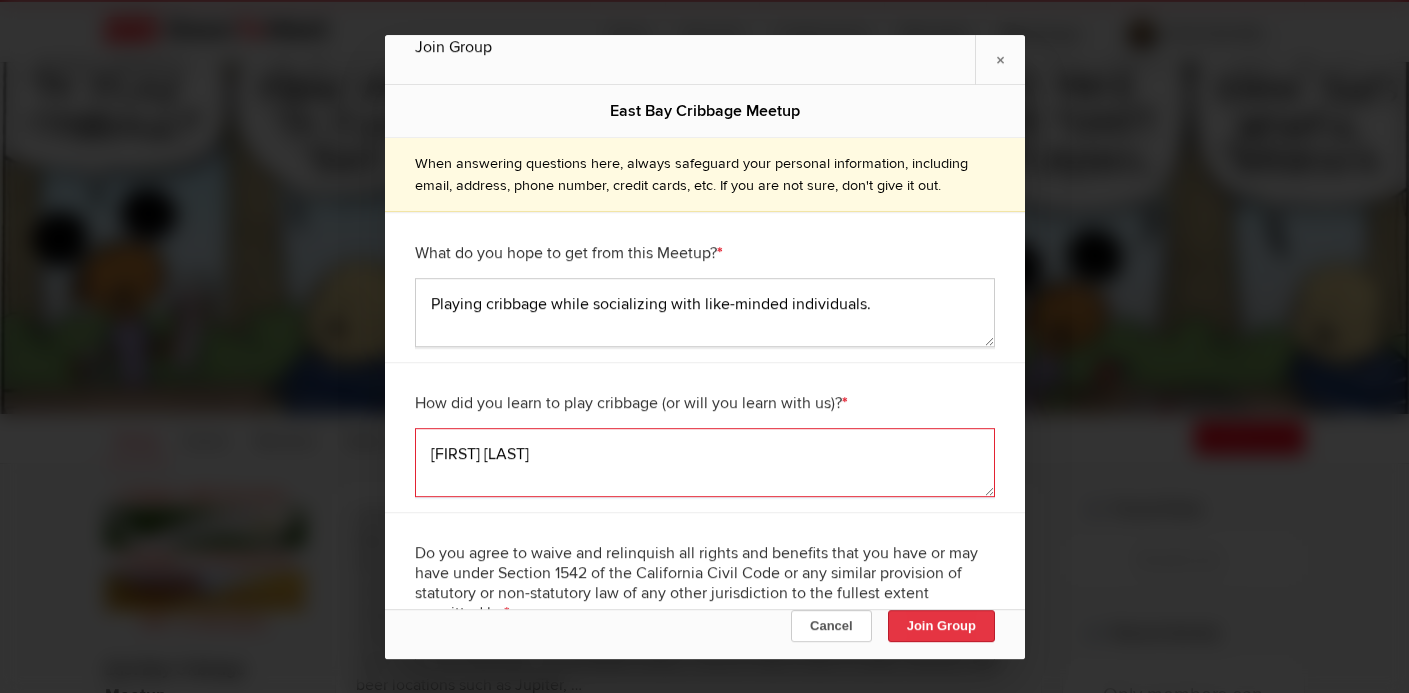 type on "Terry H." 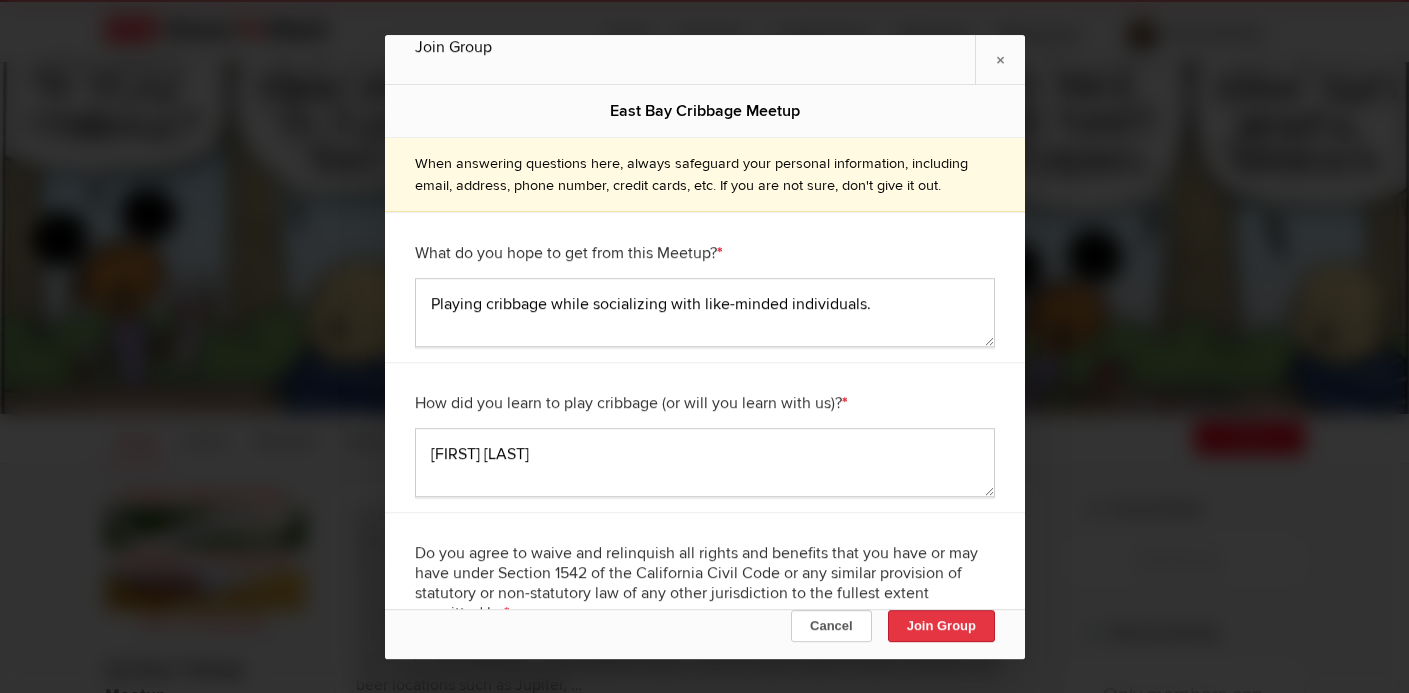 click on "Join Group" 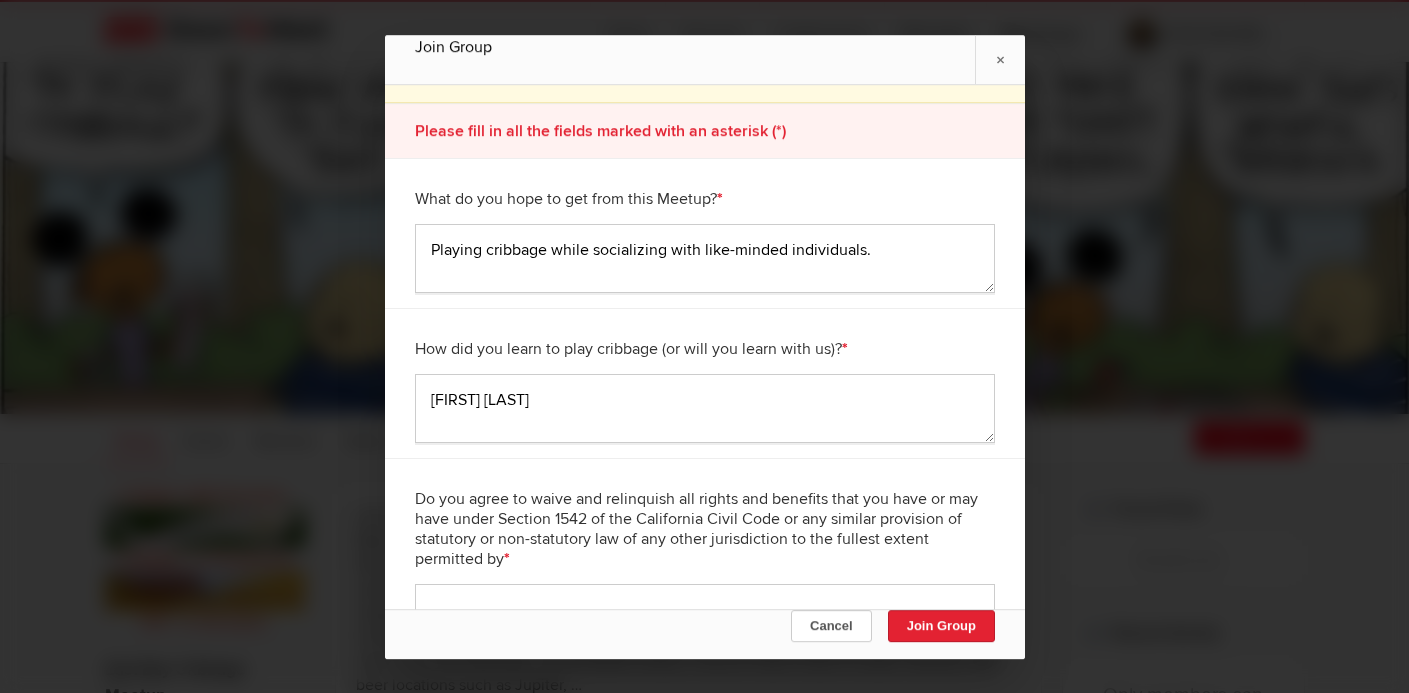 scroll, scrollTop: 123, scrollLeft: 0, axis: vertical 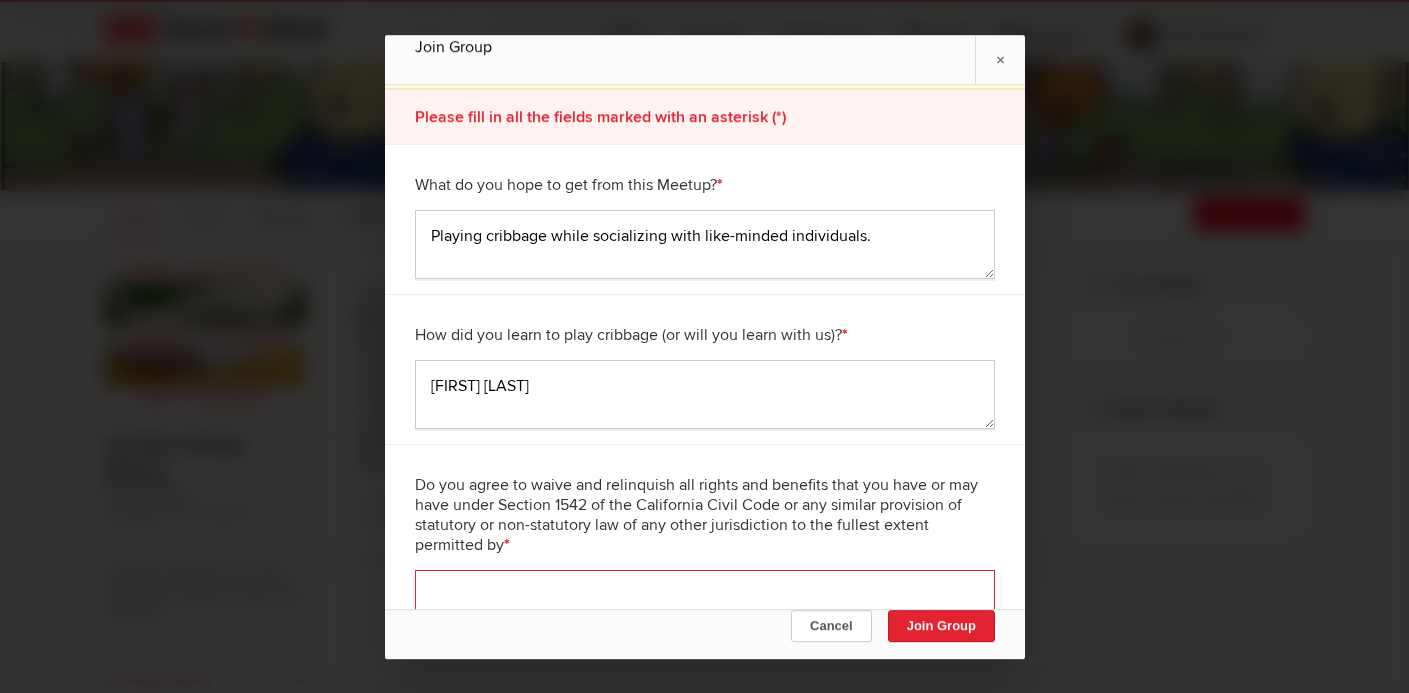 click 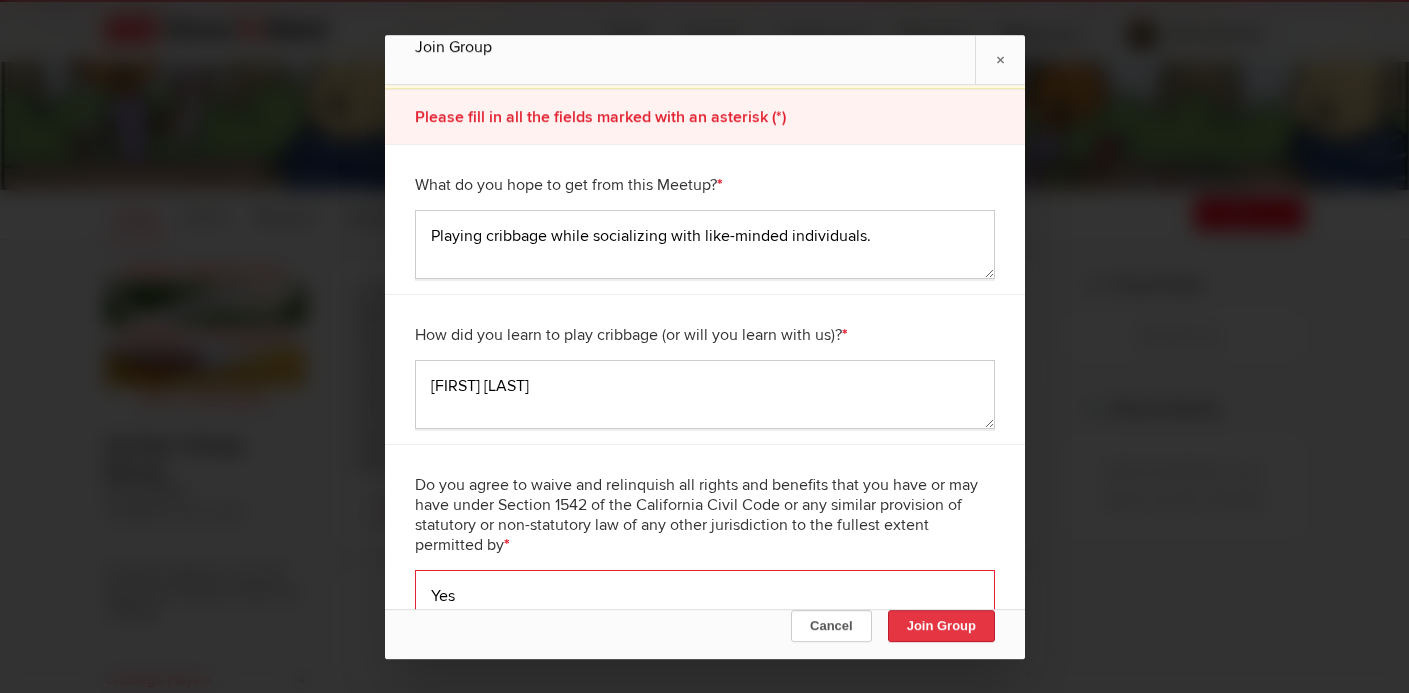 type on "Yes" 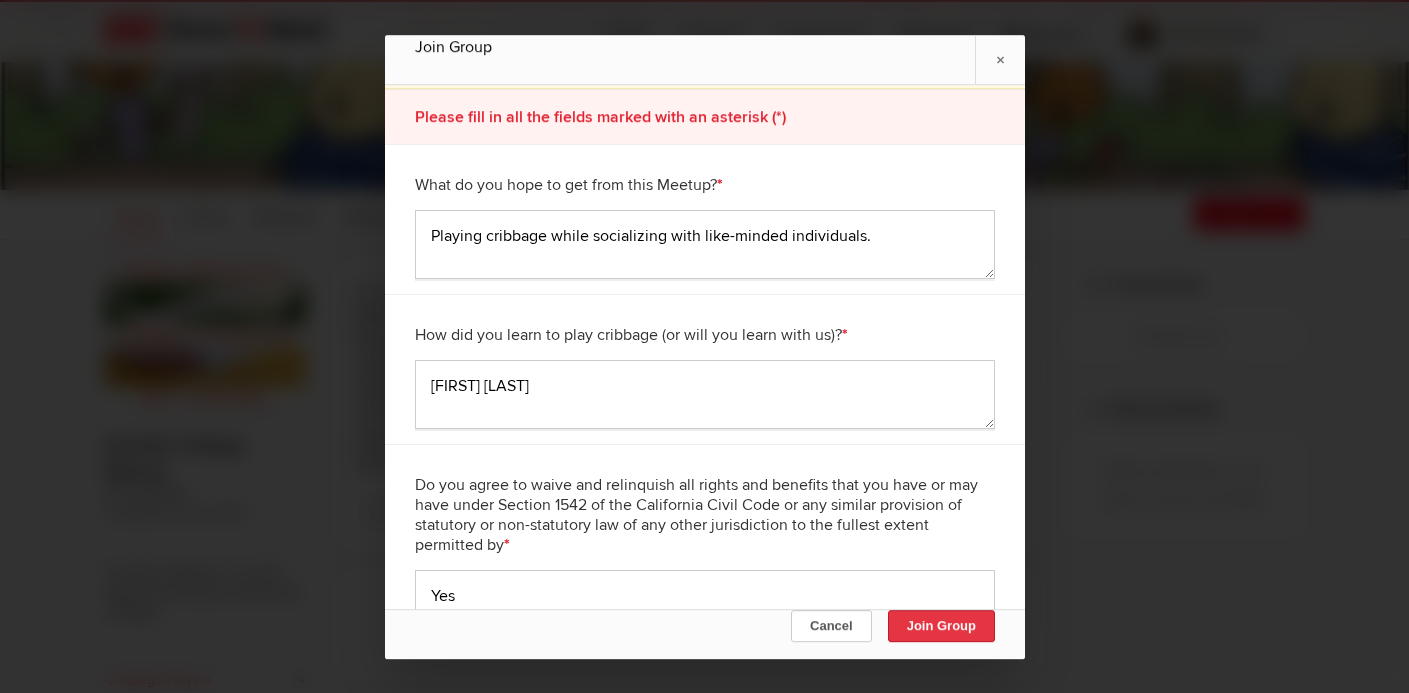 click on "Join Group" 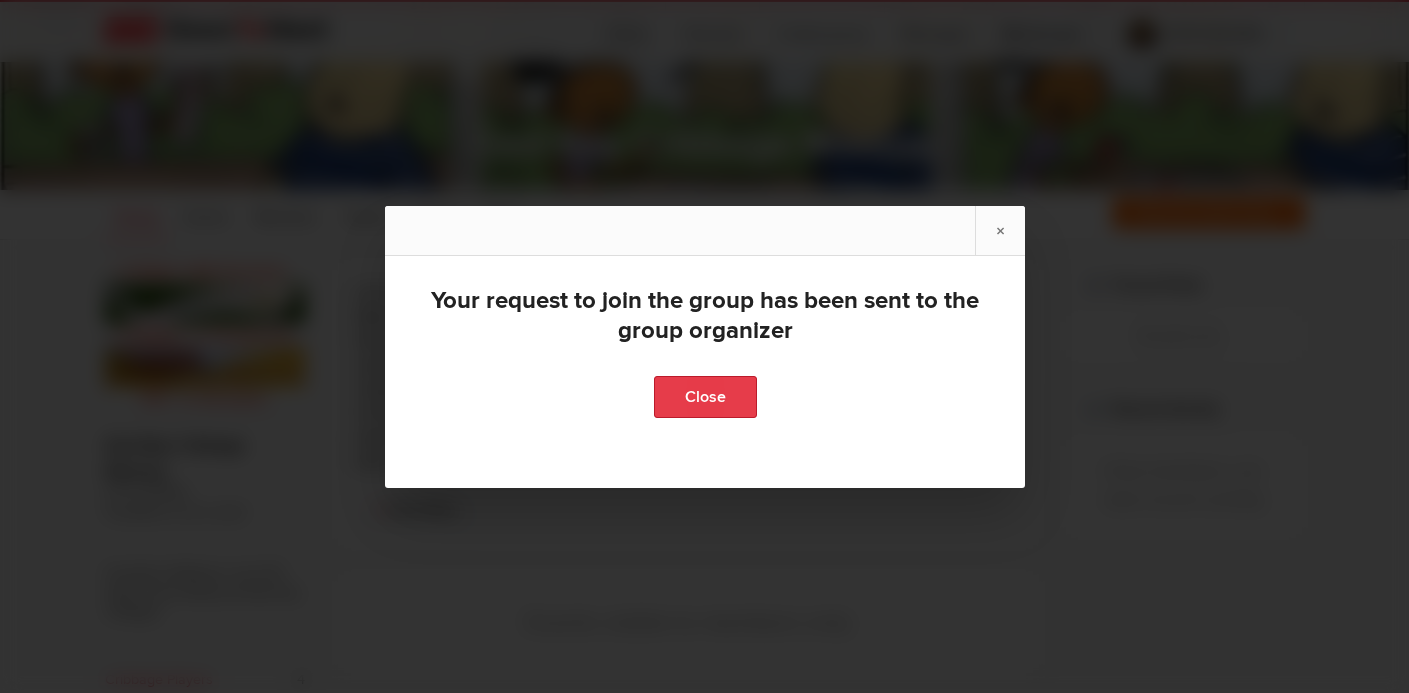 click on "Close" 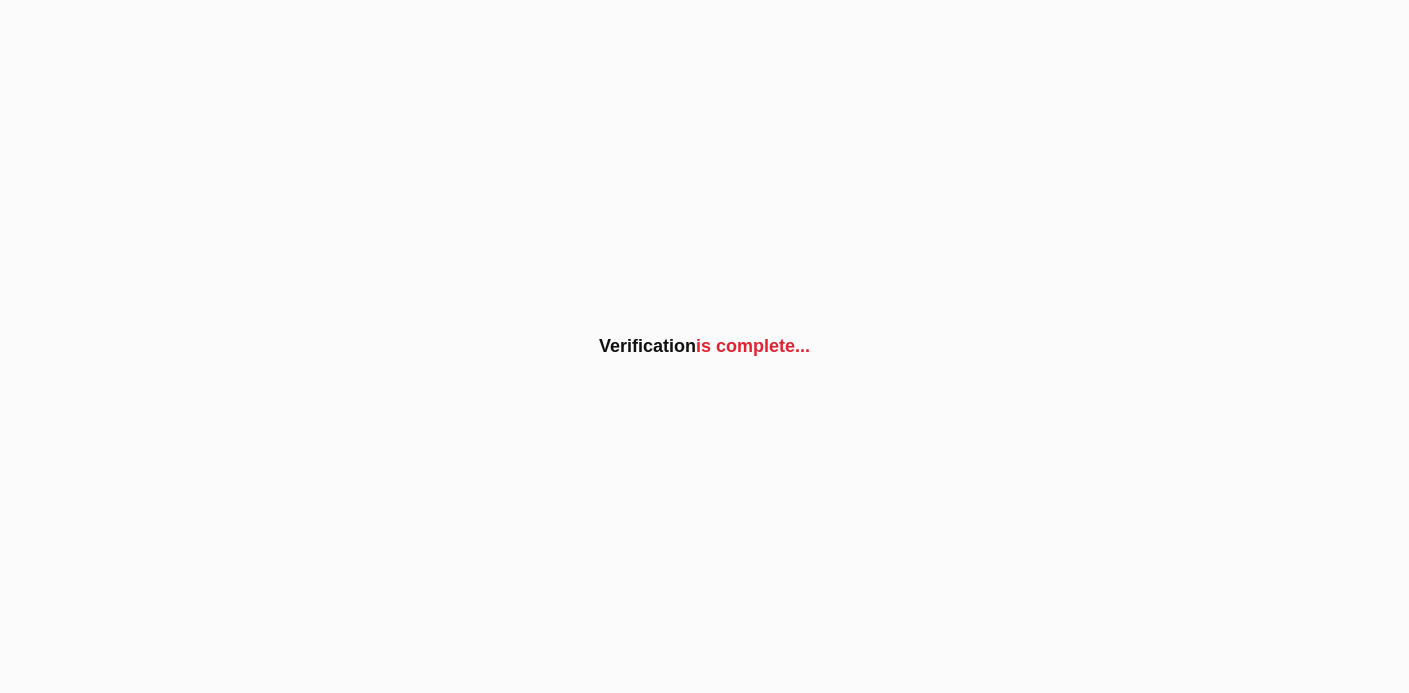 scroll, scrollTop: 0, scrollLeft: 0, axis: both 